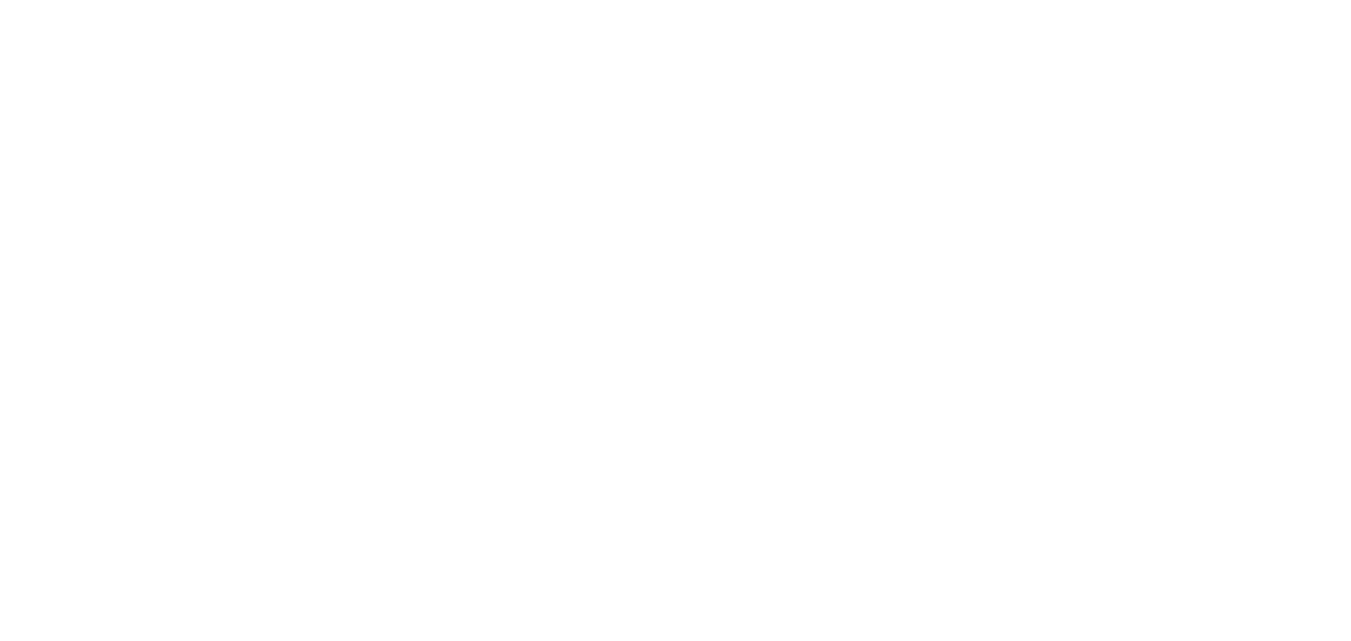 scroll, scrollTop: 0, scrollLeft: 0, axis: both 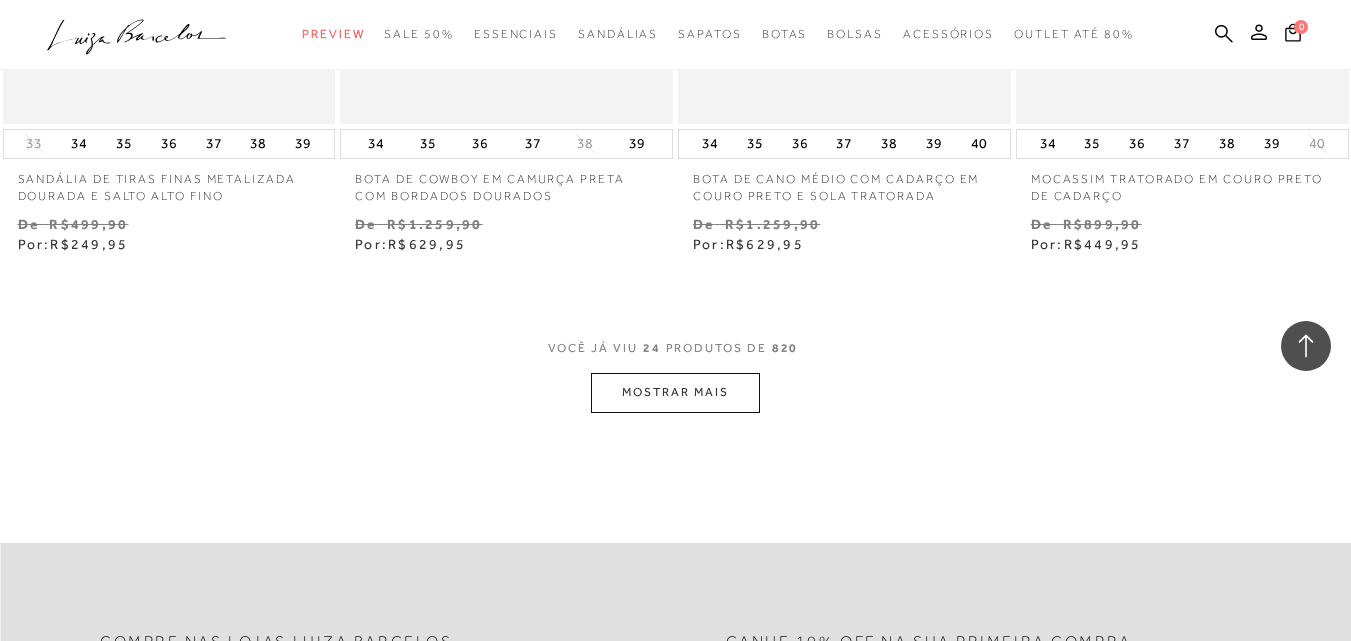 click on "MOSTRAR MAIS" at bounding box center [675, 392] 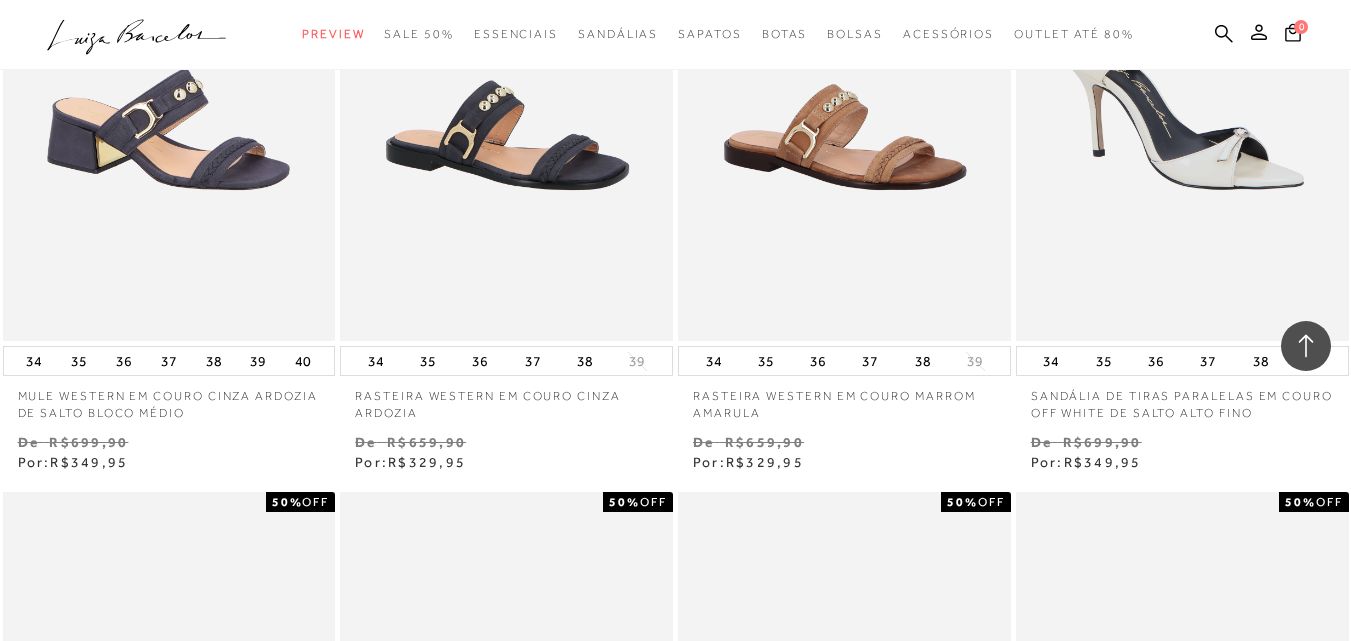 scroll, scrollTop: 7100, scrollLeft: 0, axis: vertical 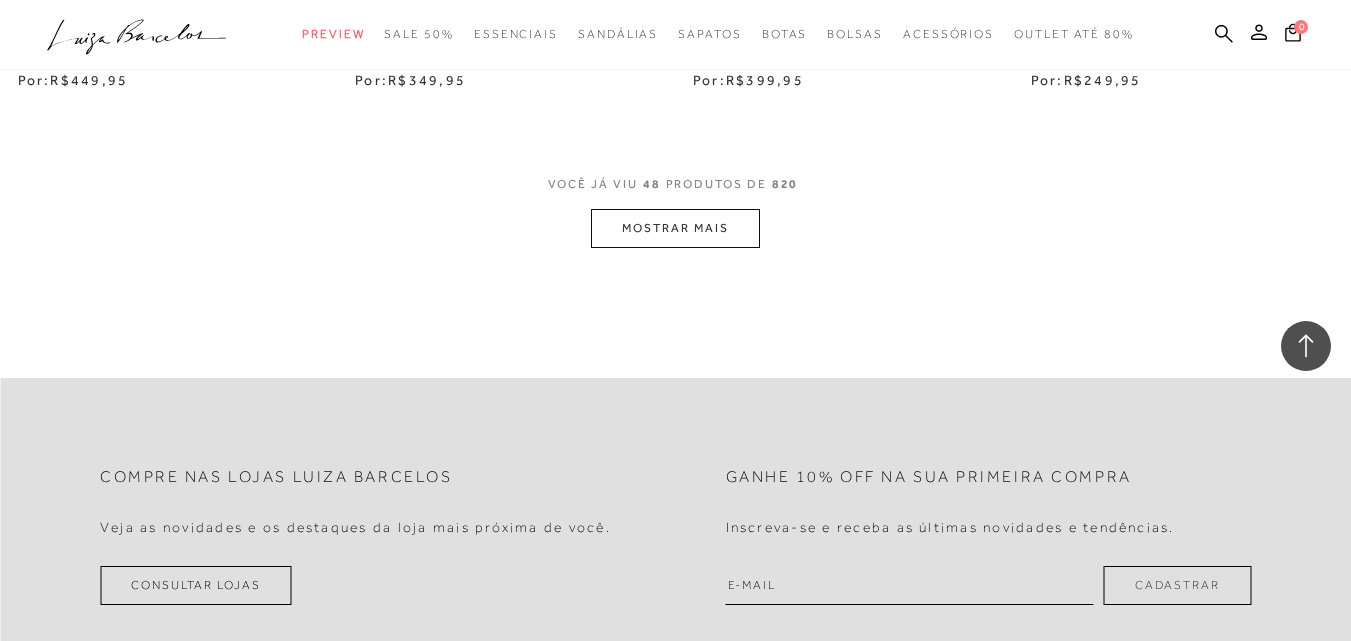 click on "MOSTRAR MAIS" at bounding box center (675, 228) 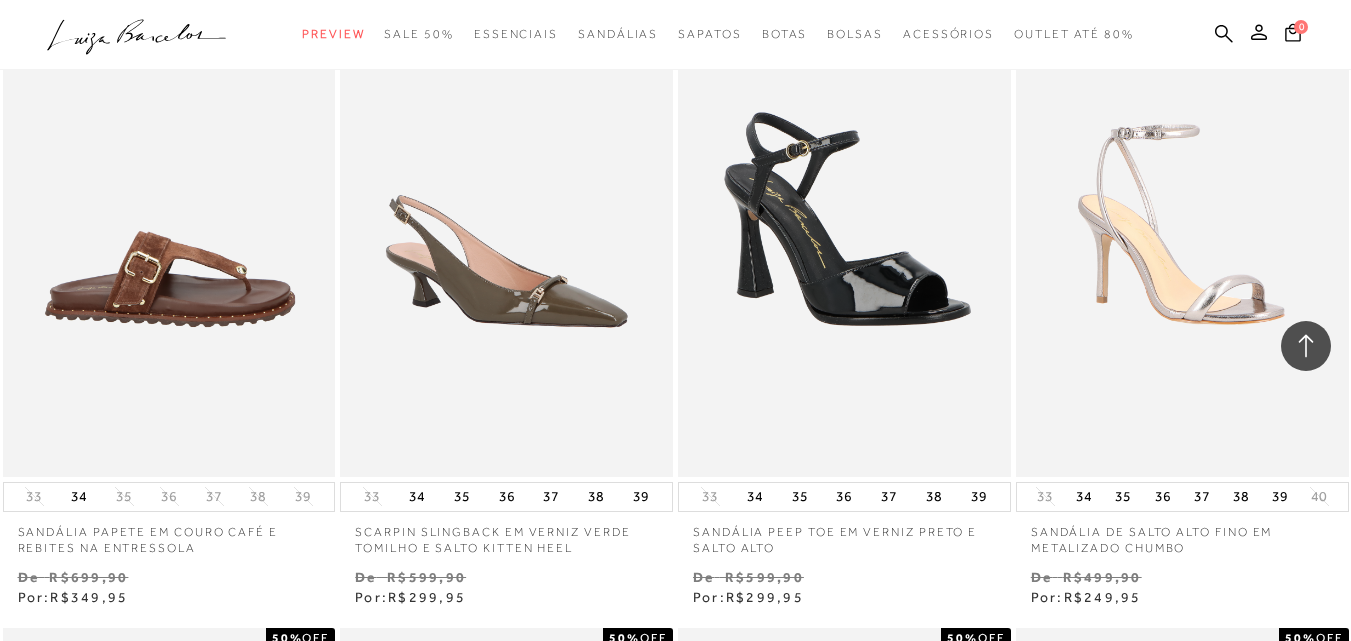scroll, scrollTop: 10600, scrollLeft: 0, axis: vertical 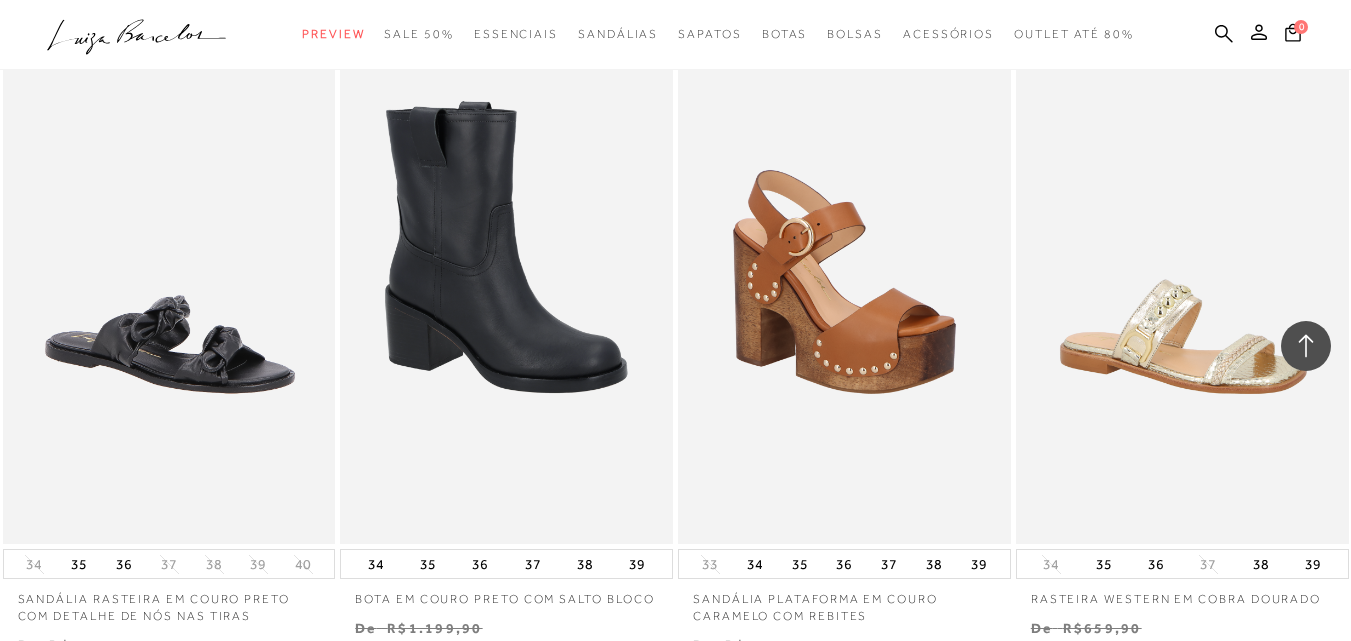 click on "MOSTRAR MAIS" at bounding box center (675, 1463) 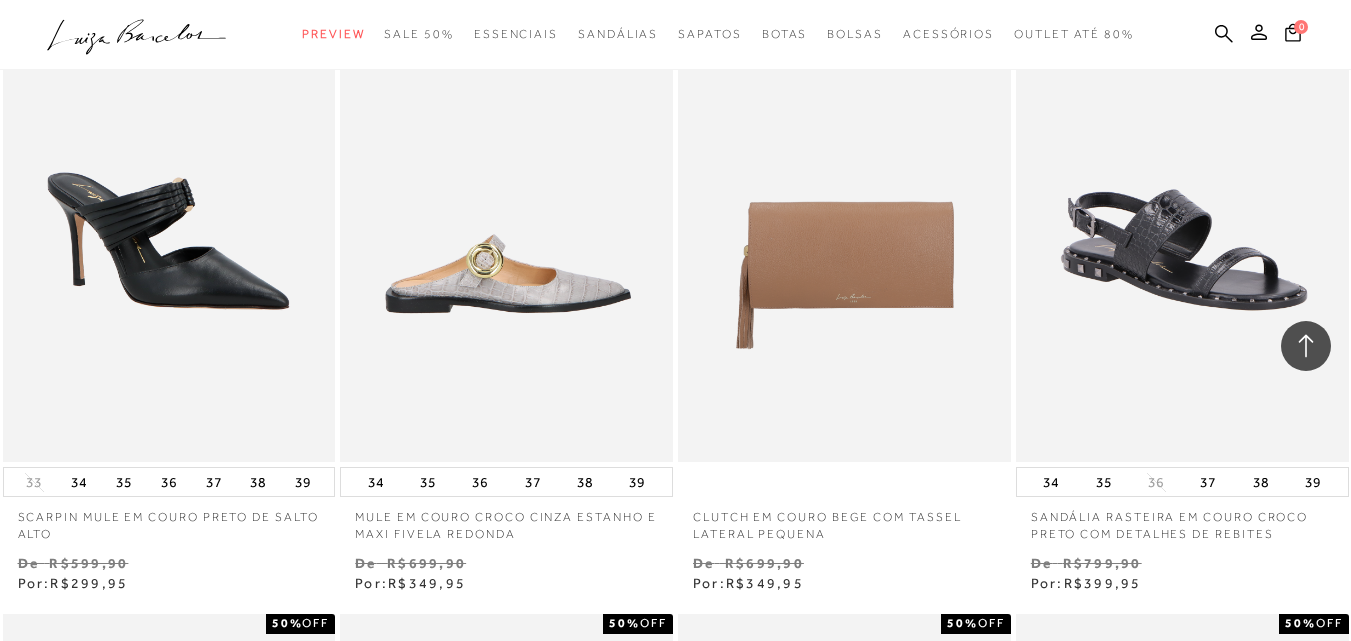 scroll, scrollTop: 15354, scrollLeft: 0, axis: vertical 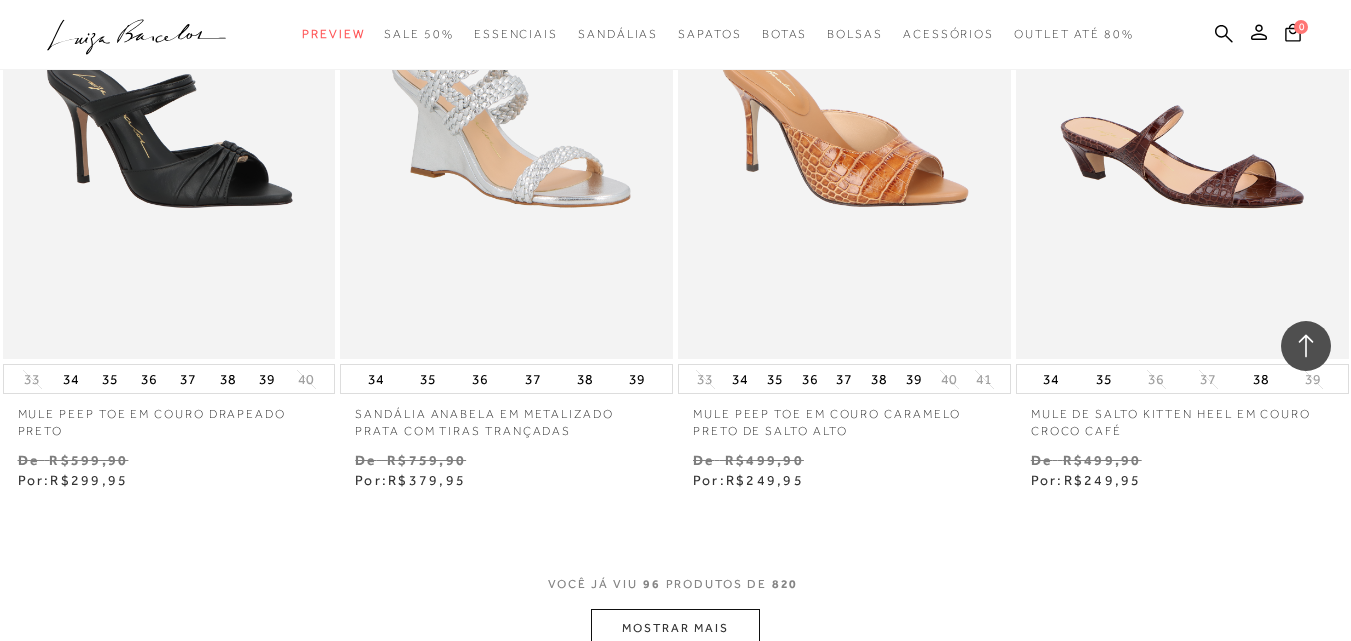 click on "MOSTRAR MAIS" at bounding box center (675, 628) 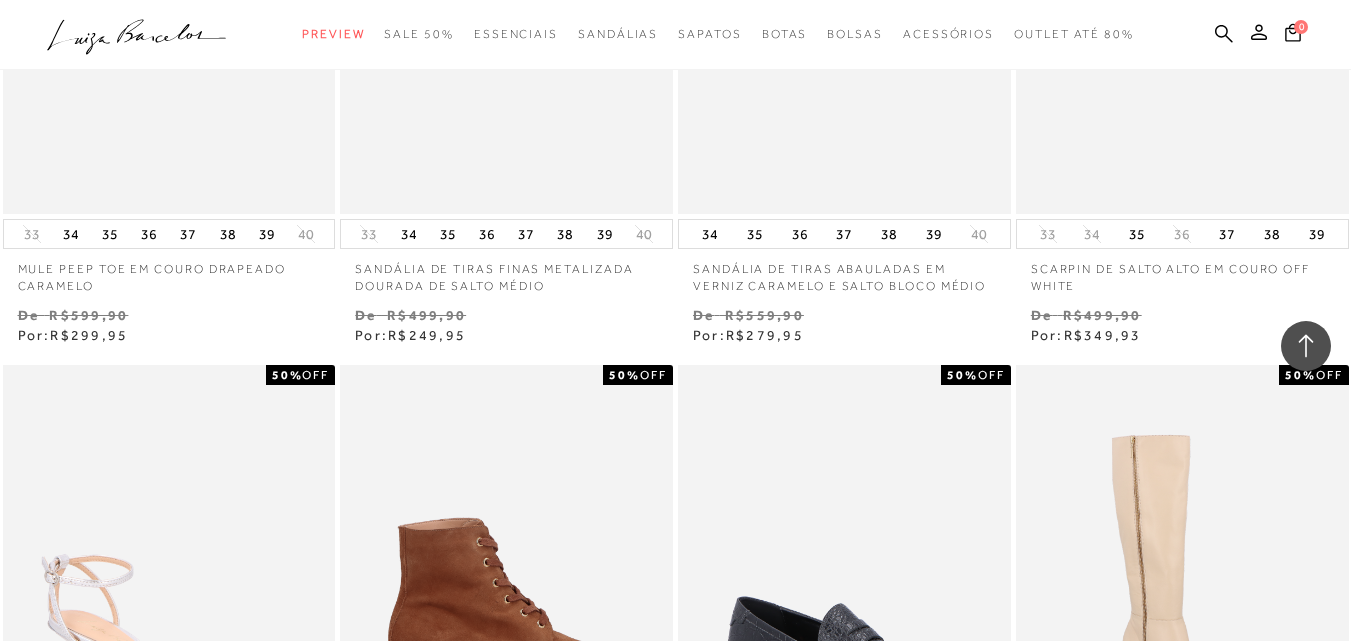 scroll, scrollTop: 18400, scrollLeft: 0, axis: vertical 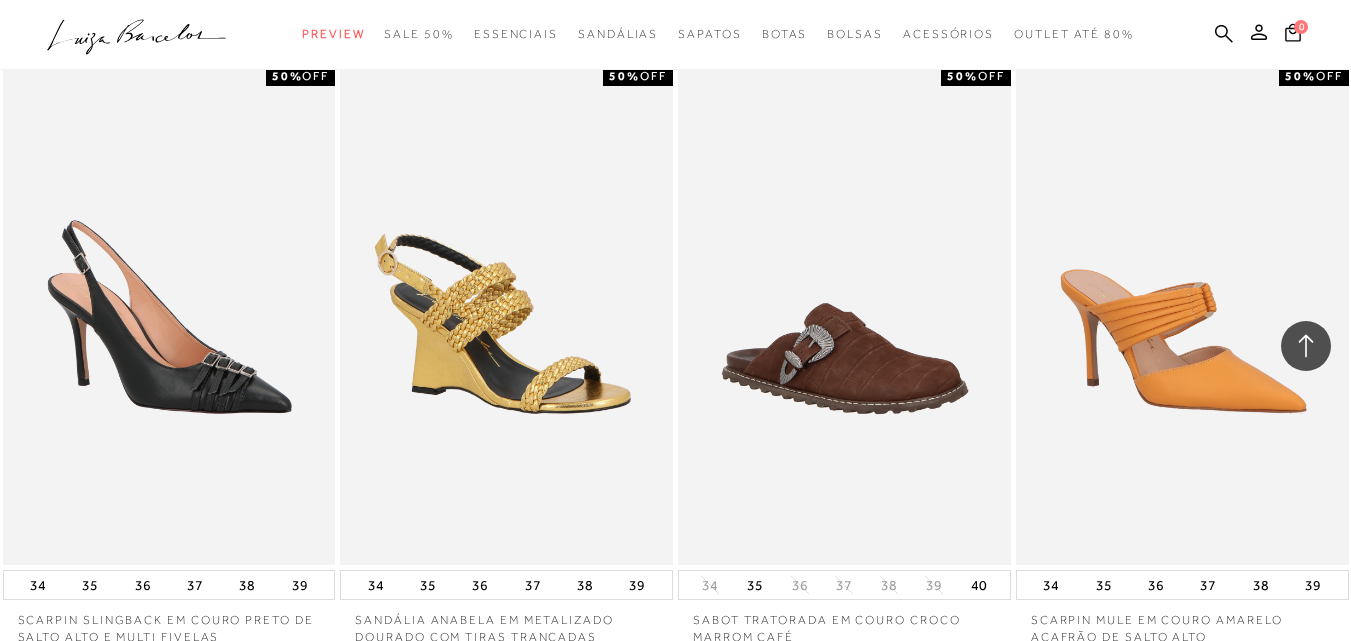 click on "MOSTRAR MAIS" at bounding box center (675, 1484) 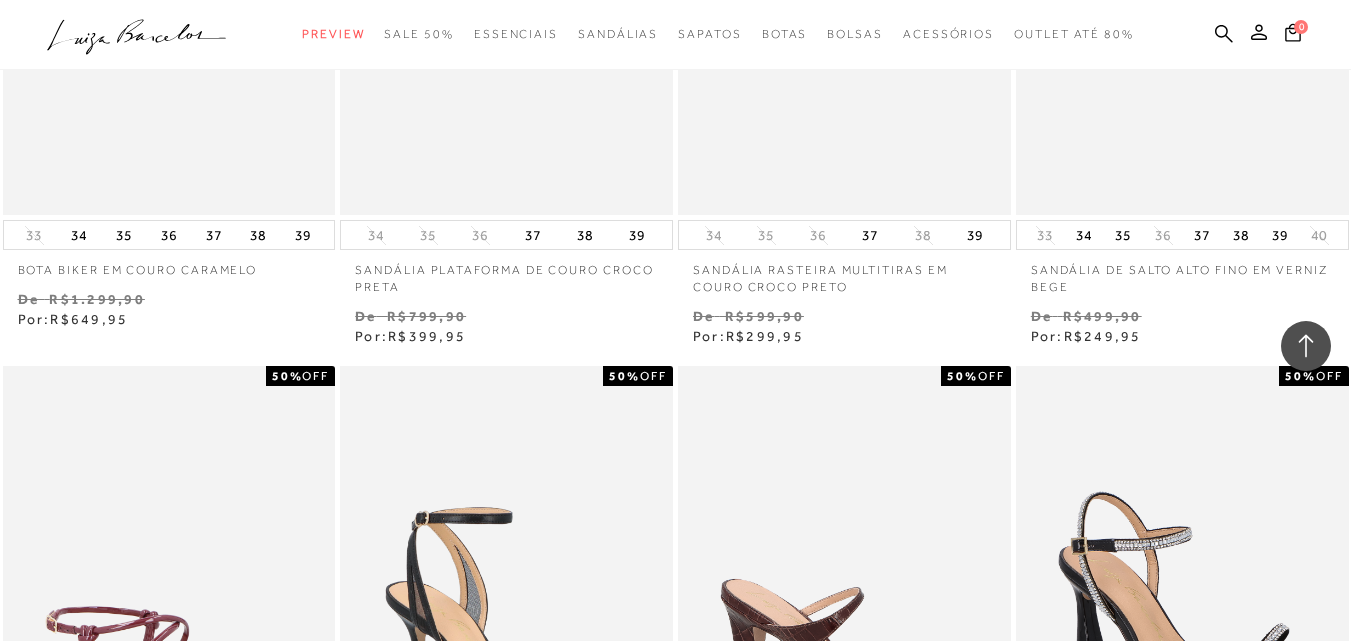scroll, scrollTop: 22777, scrollLeft: 0, axis: vertical 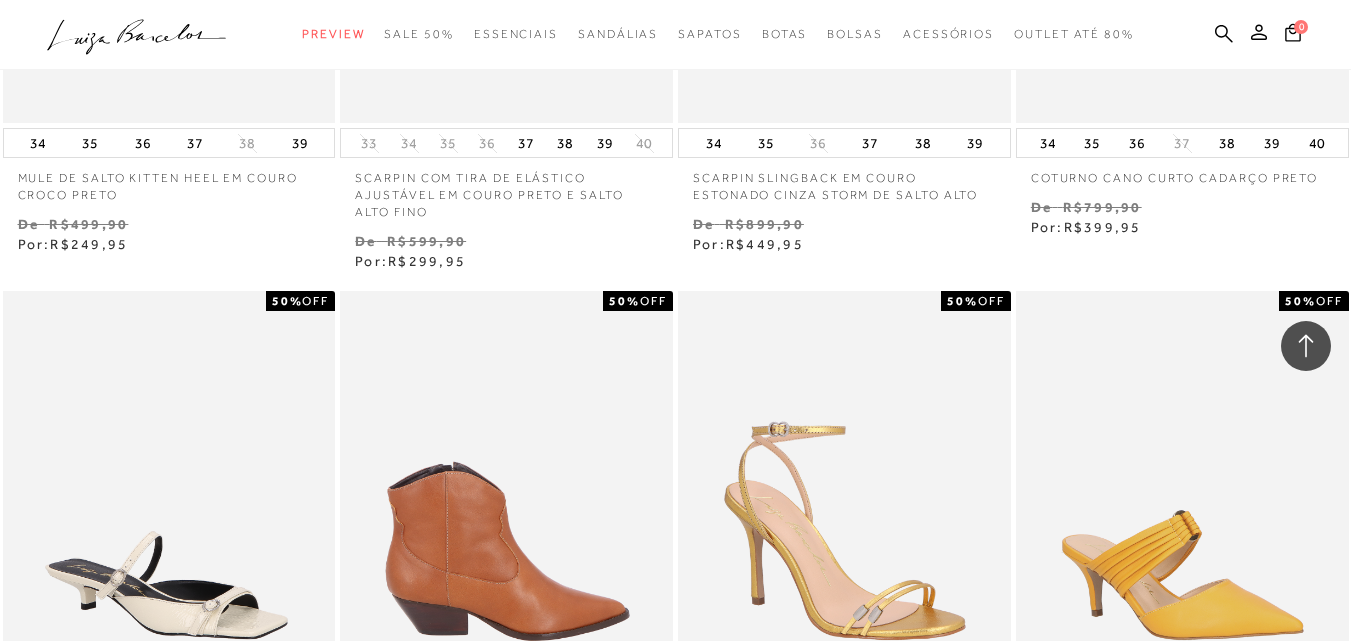 click on "BOTA COWBOY DE CANO CURTO EM COURO CASTANHO
50%
OFF" at bounding box center [506, 540] 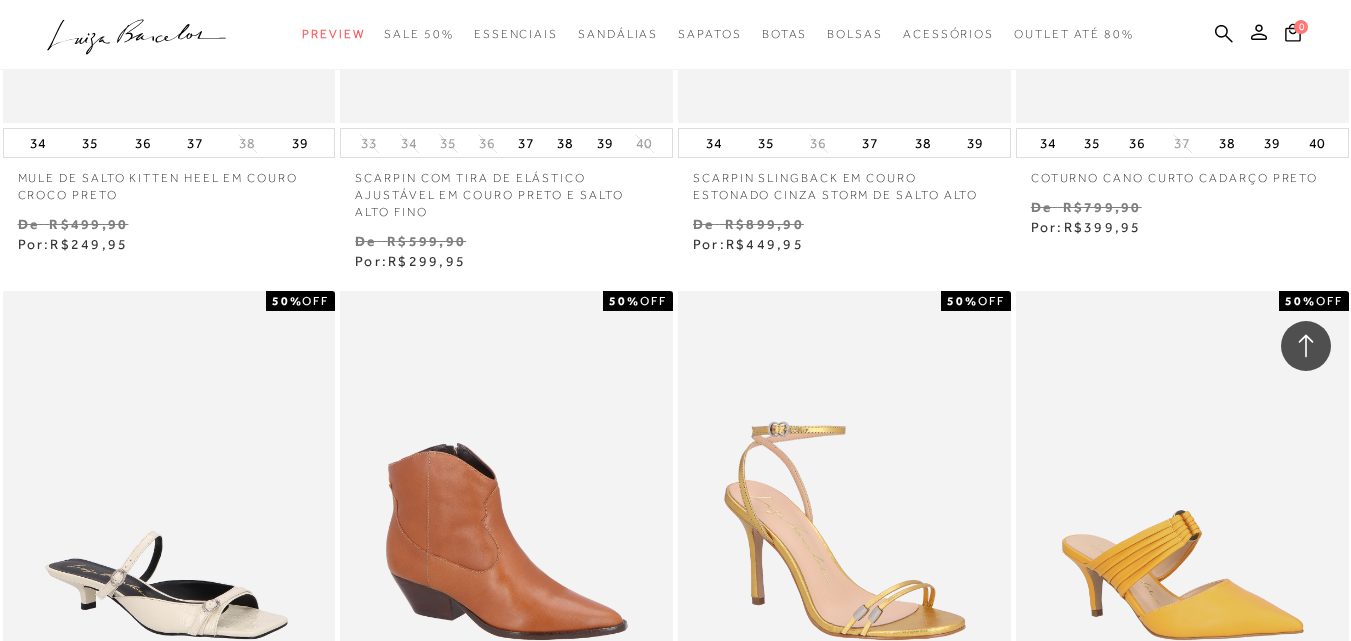 click on "MOSTRAR MAIS" at bounding box center [675, 1059] 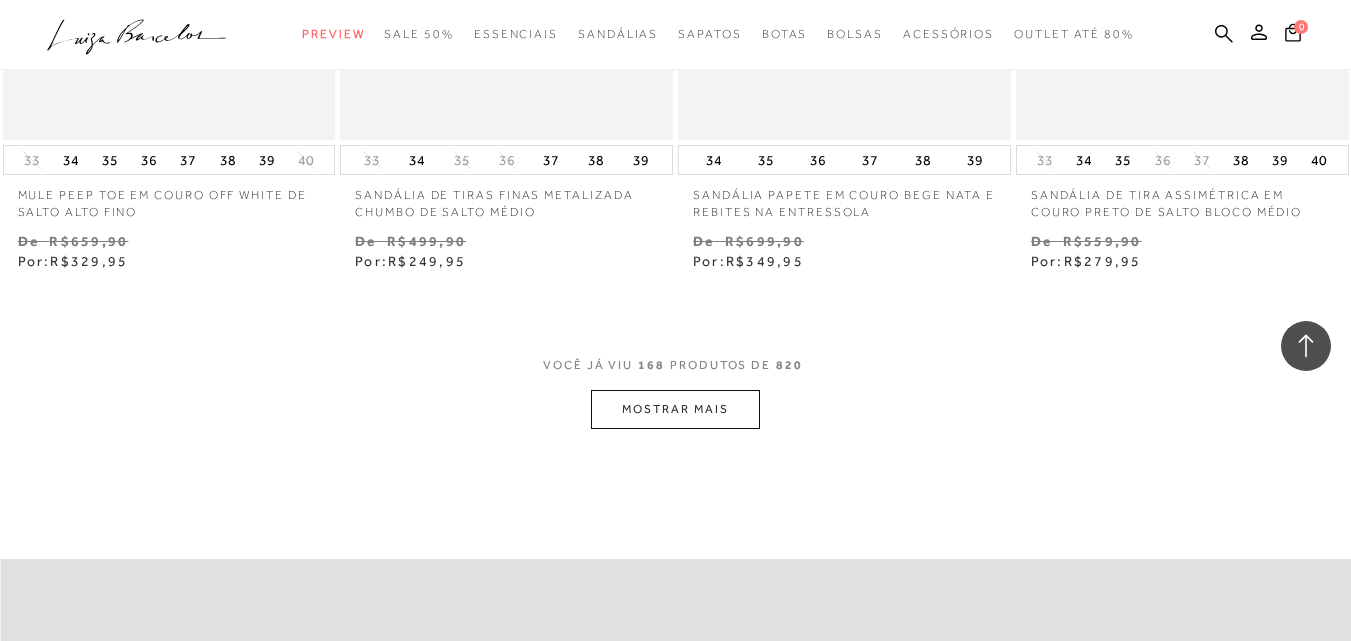 scroll, scrollTop: 27376, scrollLeft: 0, axis: vertical 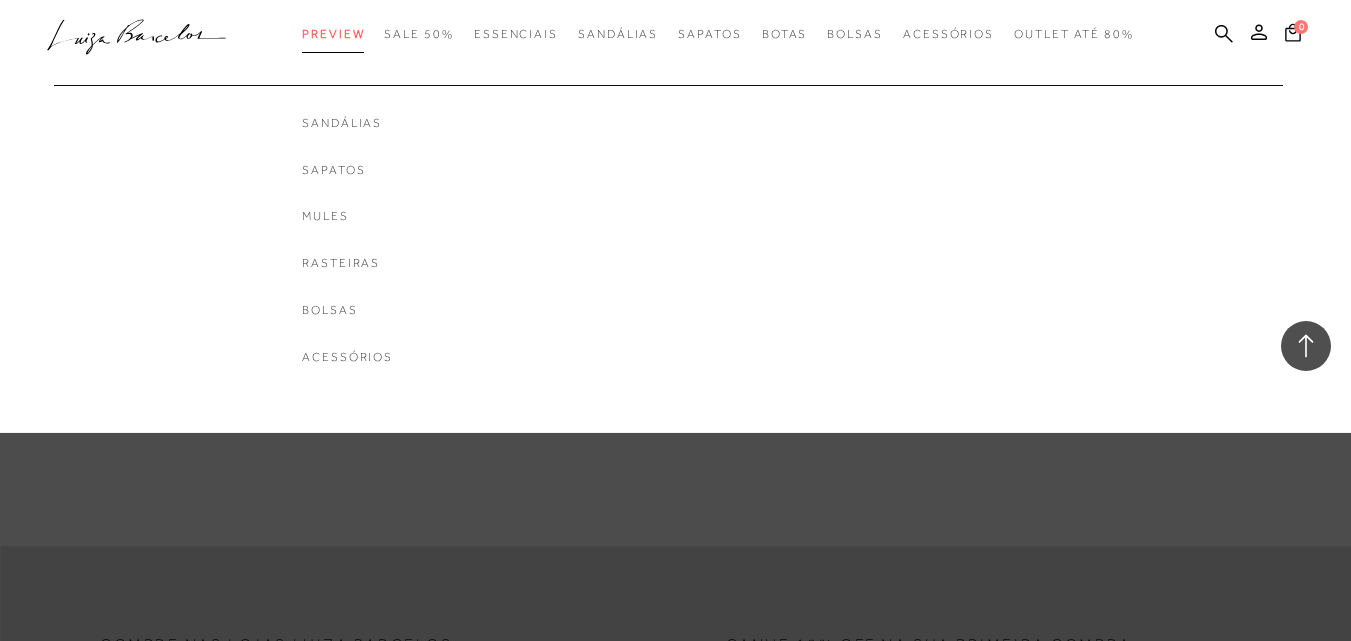 click on "Preview" at bounding box center (333, 34) 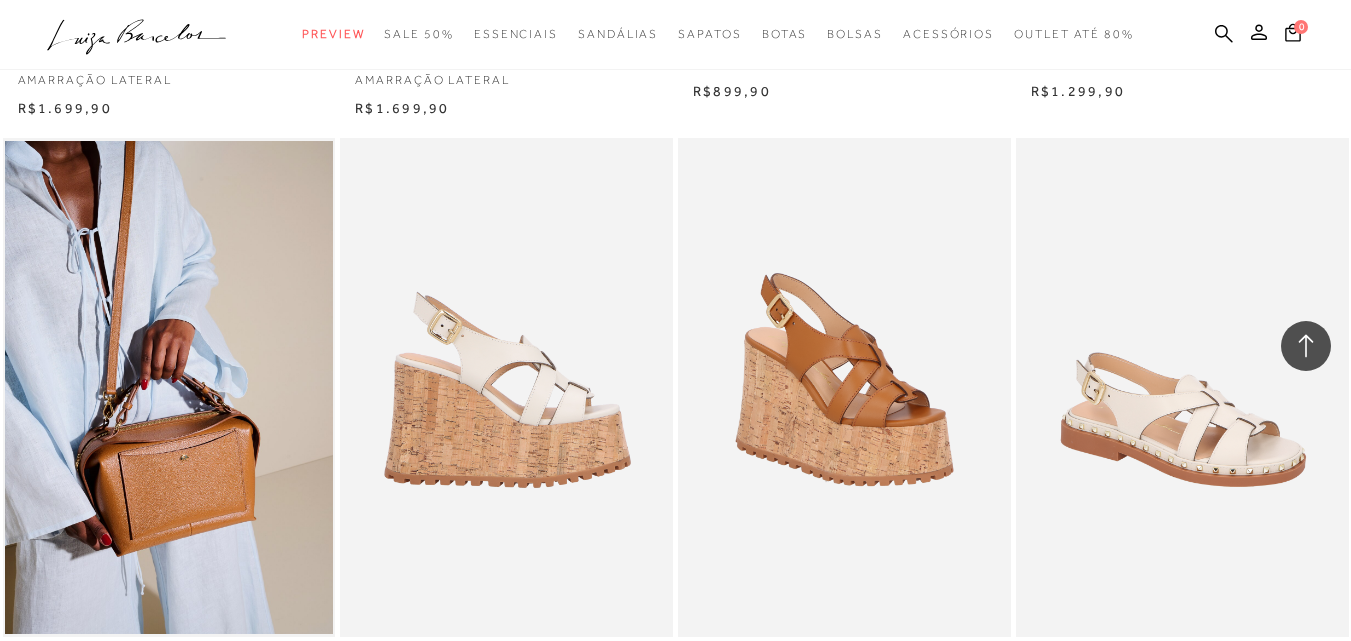 scroll, scrollTop: 2600, scrollLeft: 0, axis: vertical 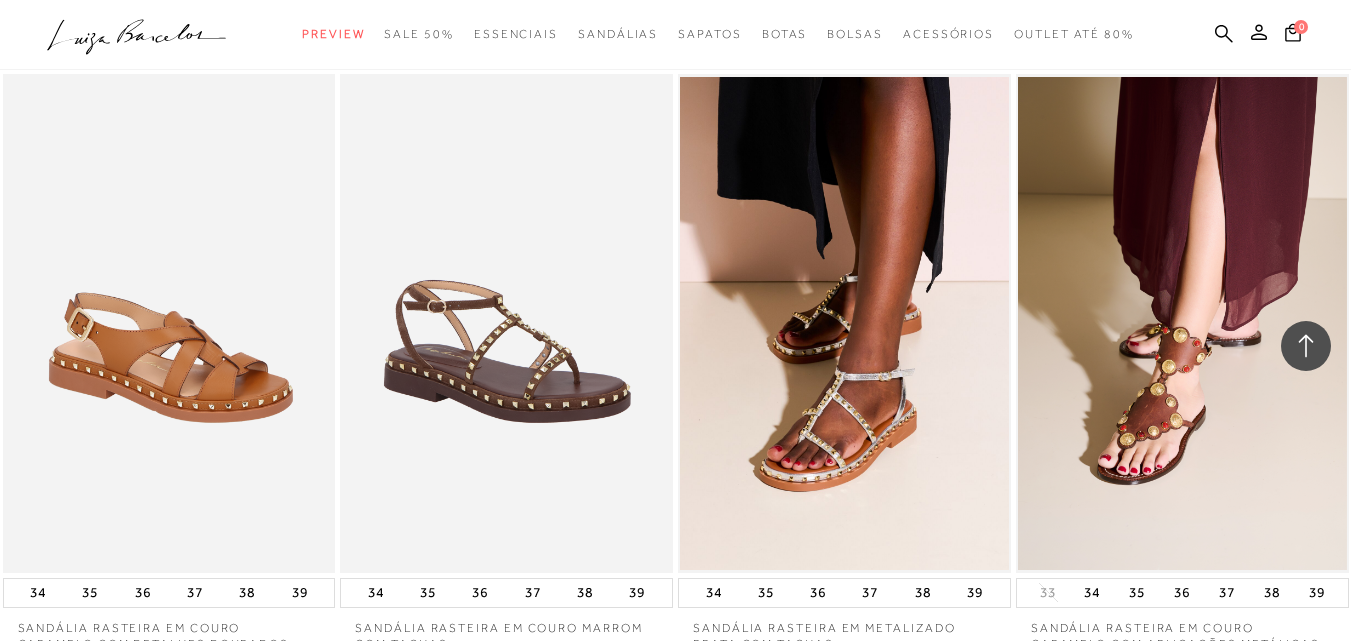 click on "MOSTRAR MAIS" at bounding box center [675, 1450] 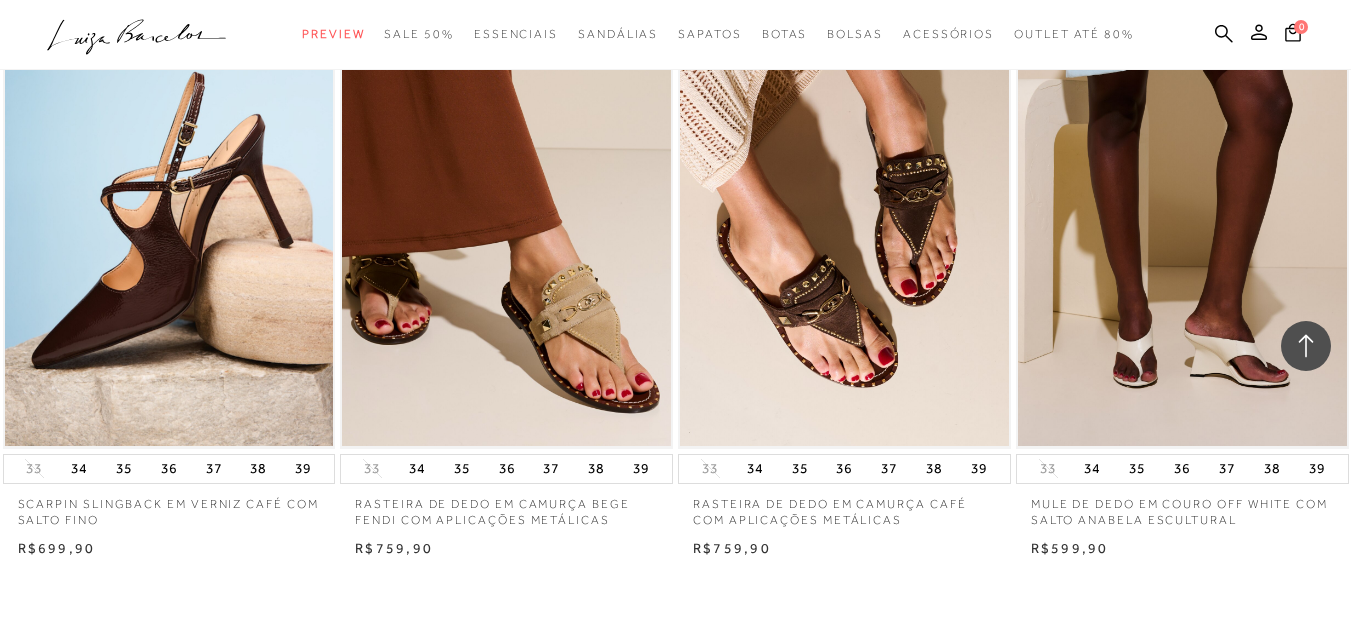 scroll, scrollTop: 7600, scrollLeft: 0, axis: vertical 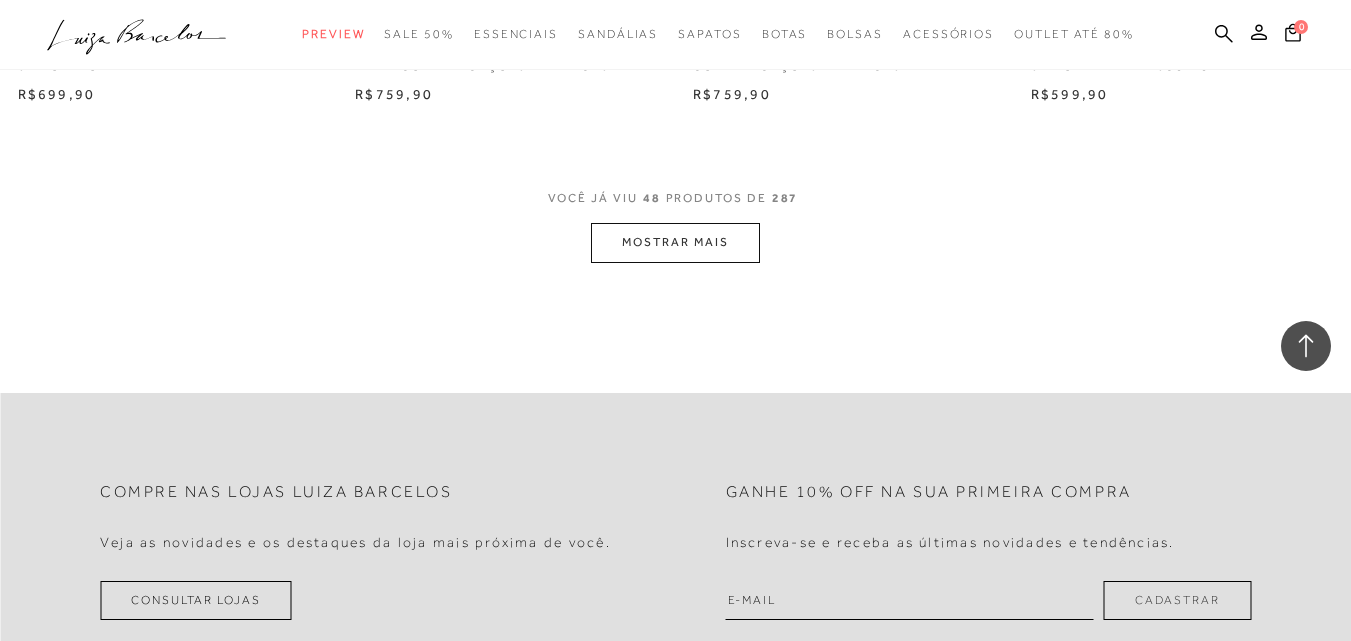 click on "MOSTRAR MAIS" at bounding box center [675, 242] 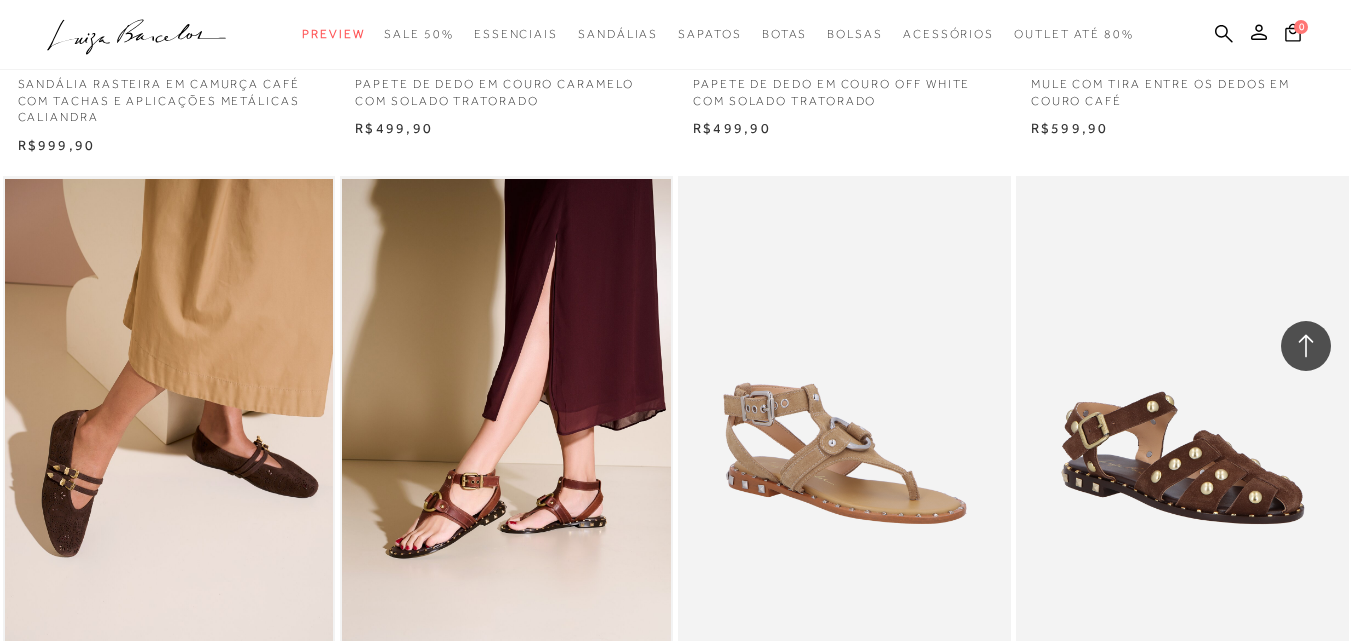 scroll, scrollTop: 10925, scrollLeft: 0, axis: vertical 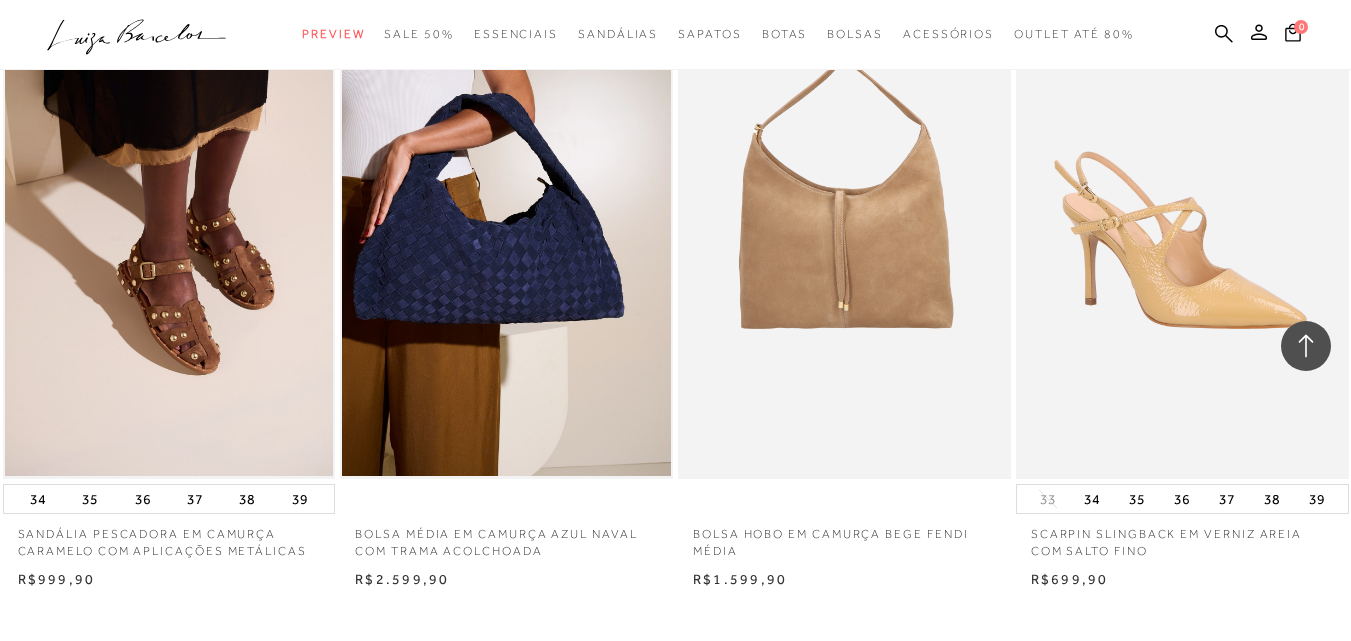click on "MOSTRAR MAIS" at bounding box center [675, 727] 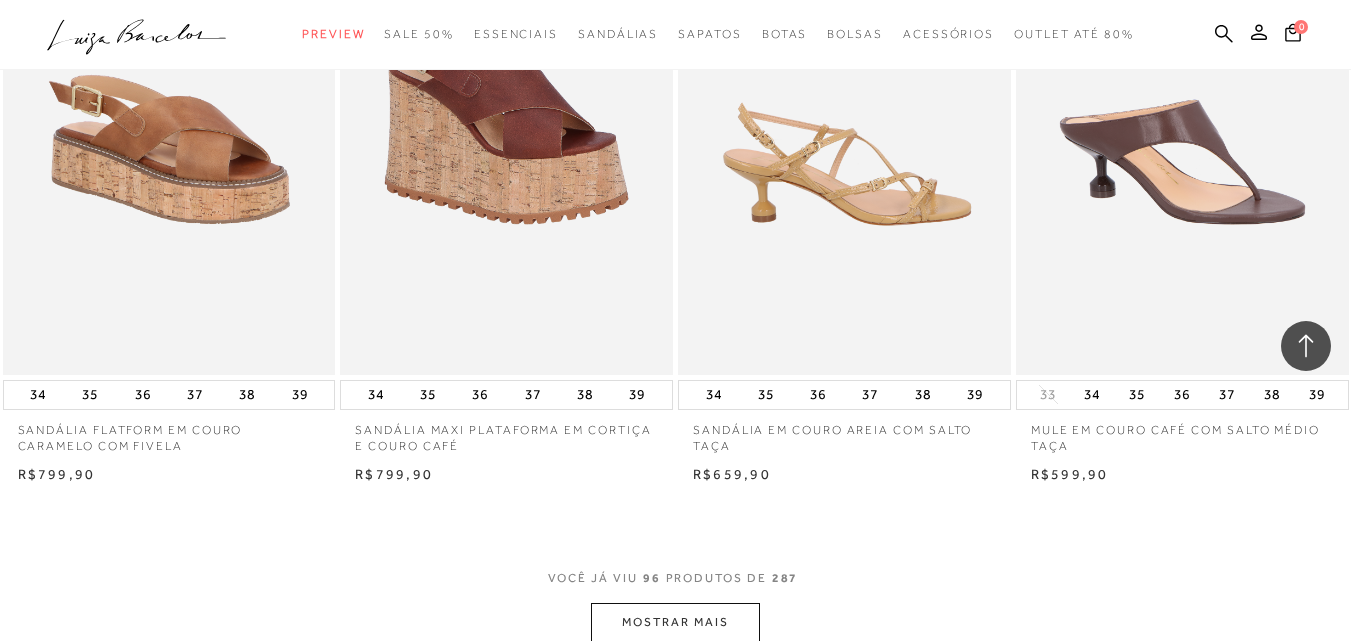 scroll, scrollTop: 15100, scrollLeft: 0, axis: vertical 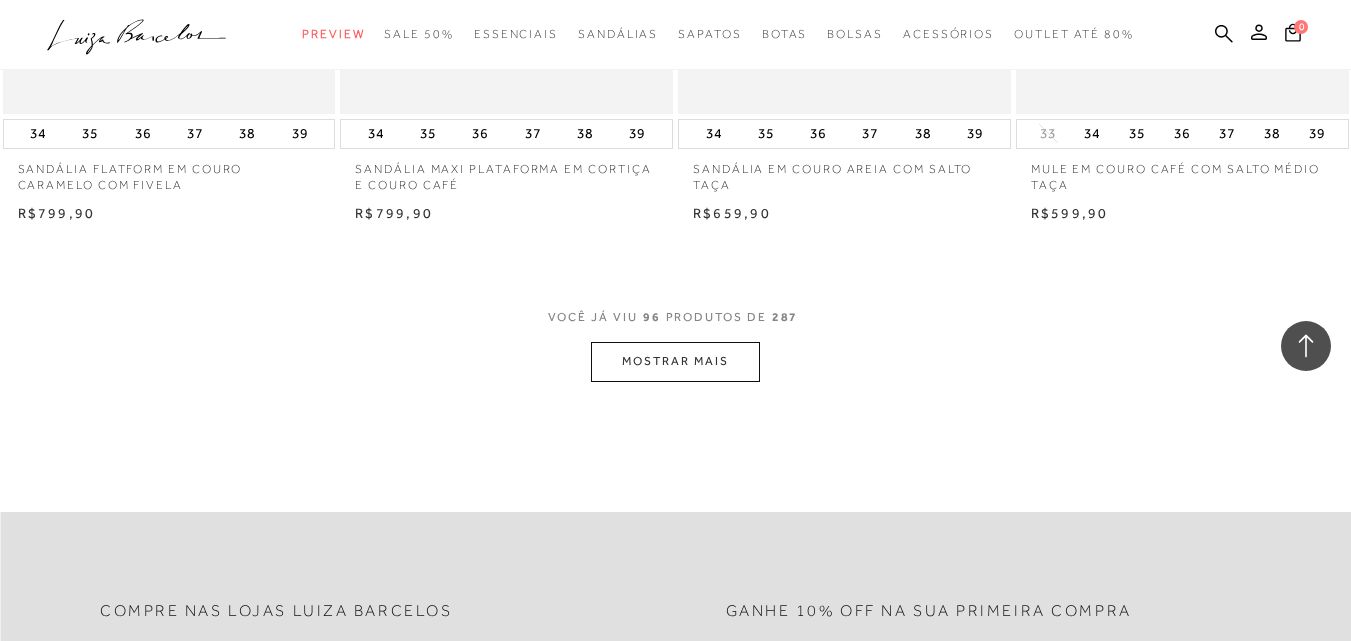 click on "MOSTRAR MAIS" at bounding box center (675, 361) 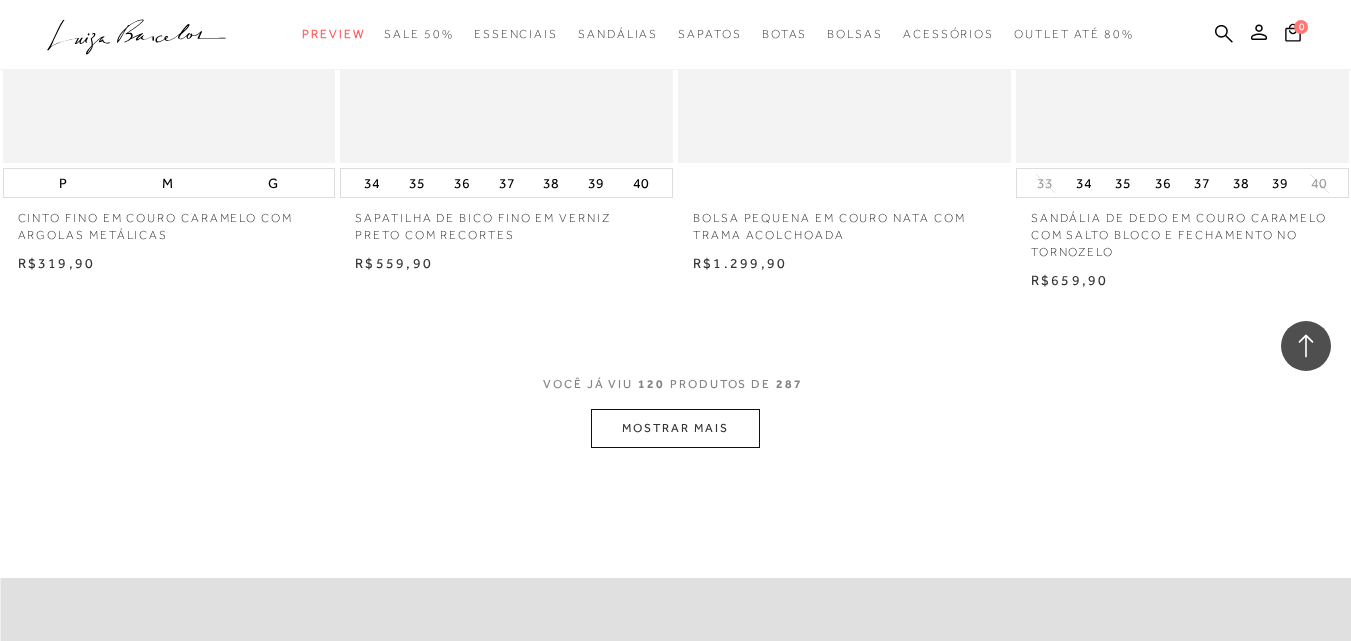 scroll, scrollTop: 18900, scrollLeft: 0, axis: vertical 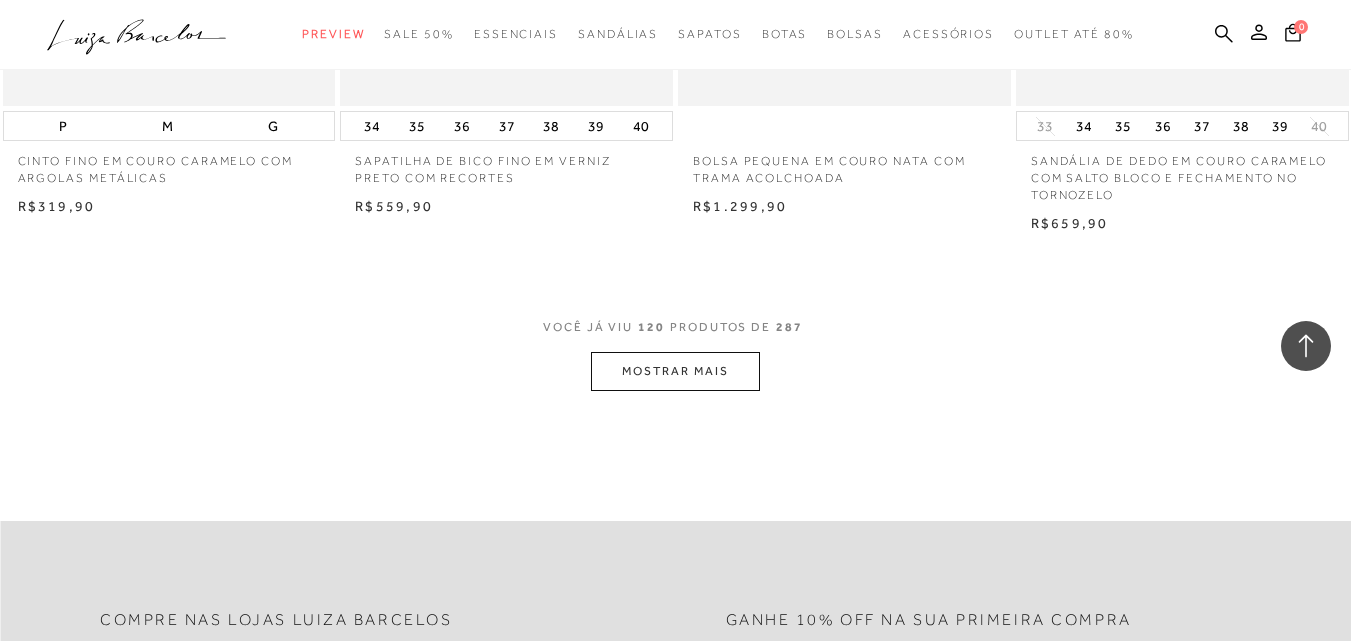 click on "MOSTRAR MAIS" at bounding box center [675, 371] 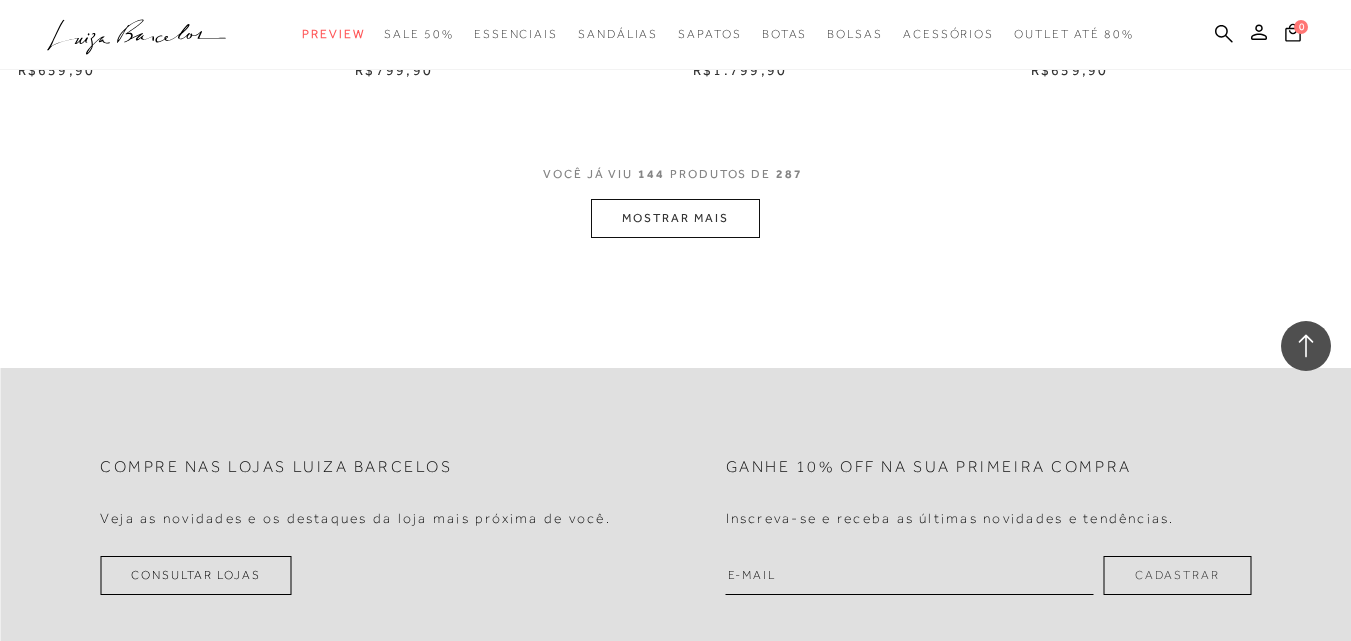 scroll, scrollTop: 22600, scrollLeft: 0, axis: vertical 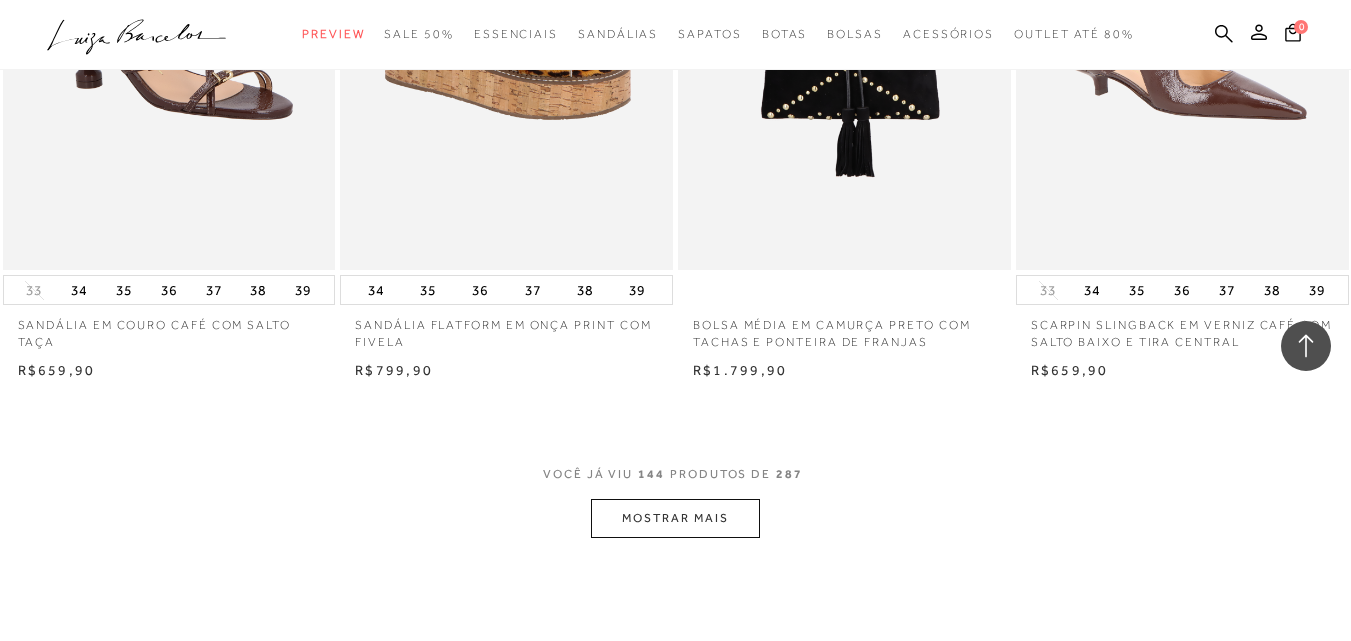 click on "MOSTRAR MAIS" at bounding box center [675, 518] 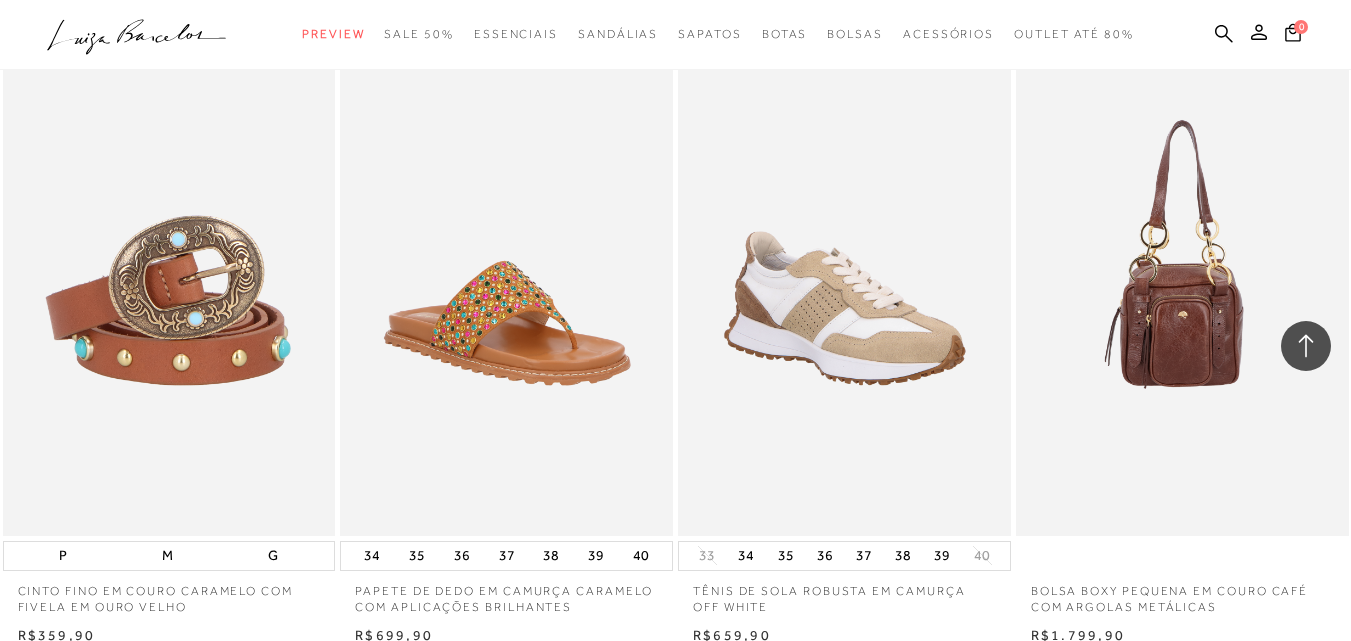 scroll, scrollTop: 26200, scrollLeft: 0, axis: vertical 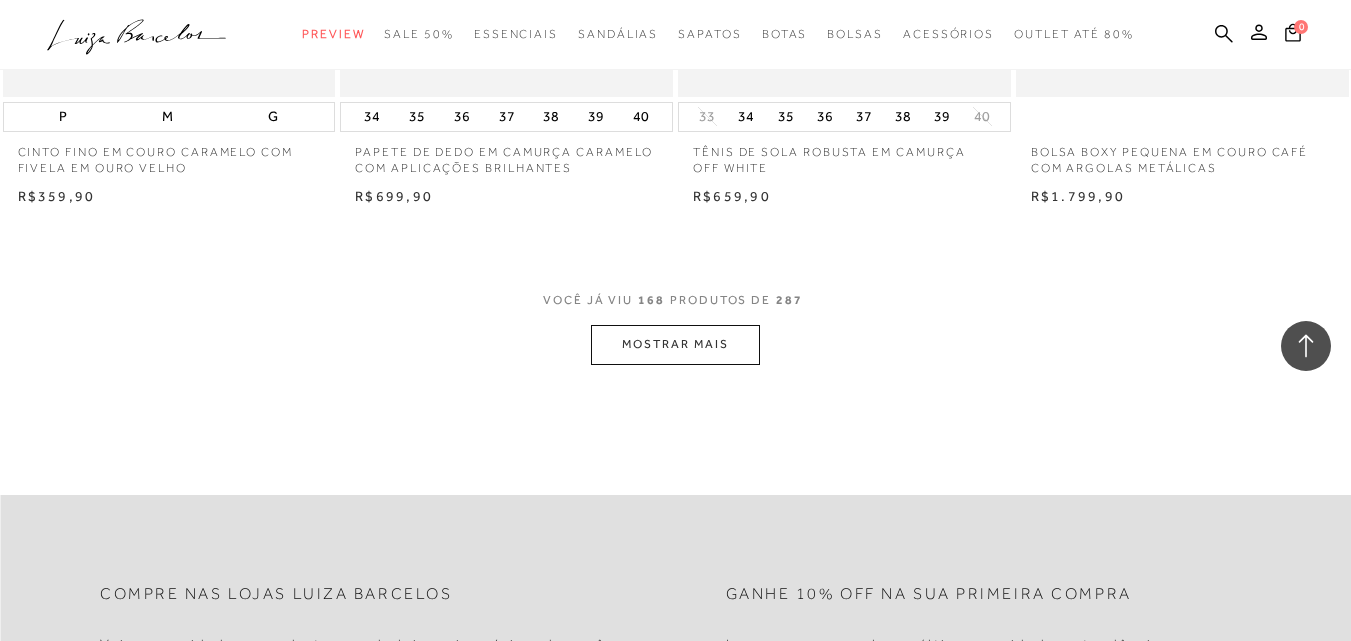 click on "MOSTRAR MAIS" at bounding box center [675, 344] 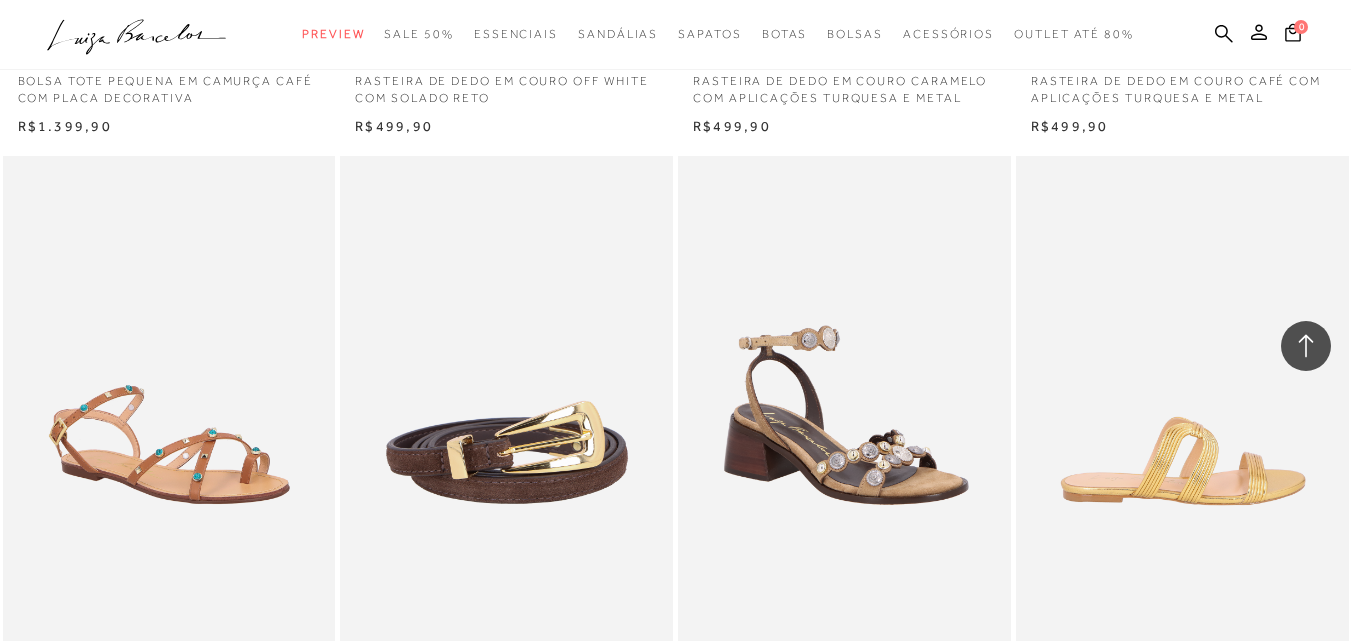 scroll, scrollTop: 26900, scrollLeft: 0, axis: vertical 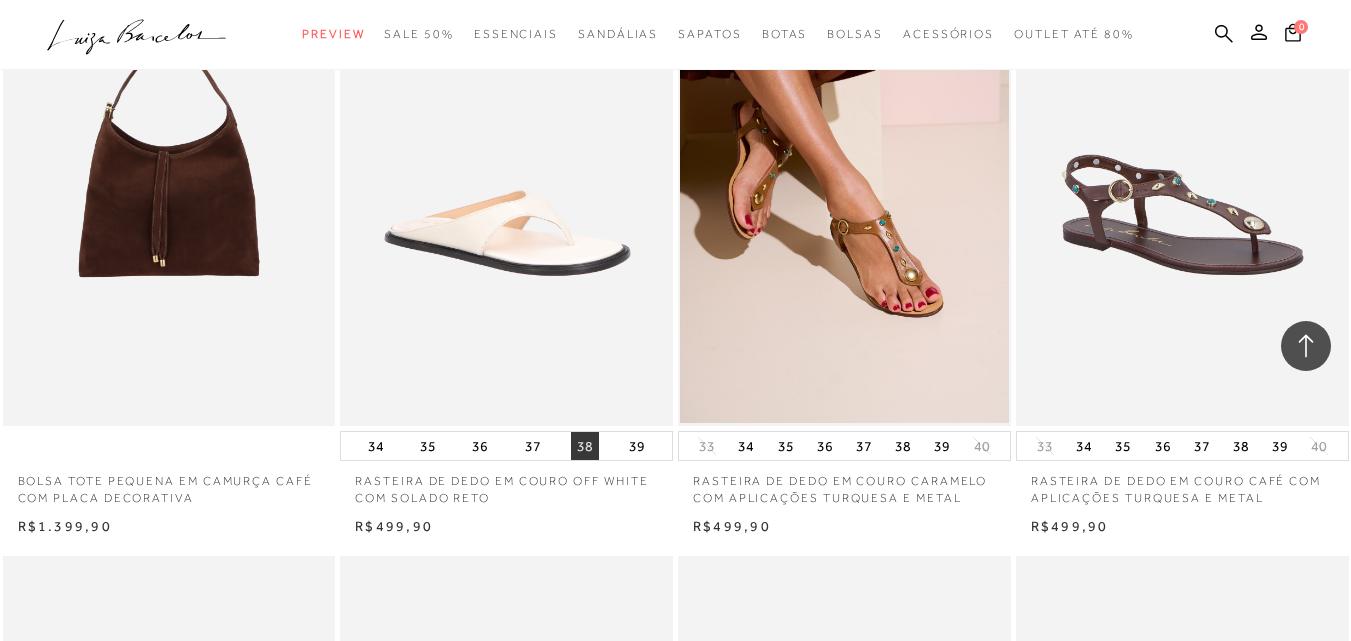 click on "38" at bounding box center [585, 446] 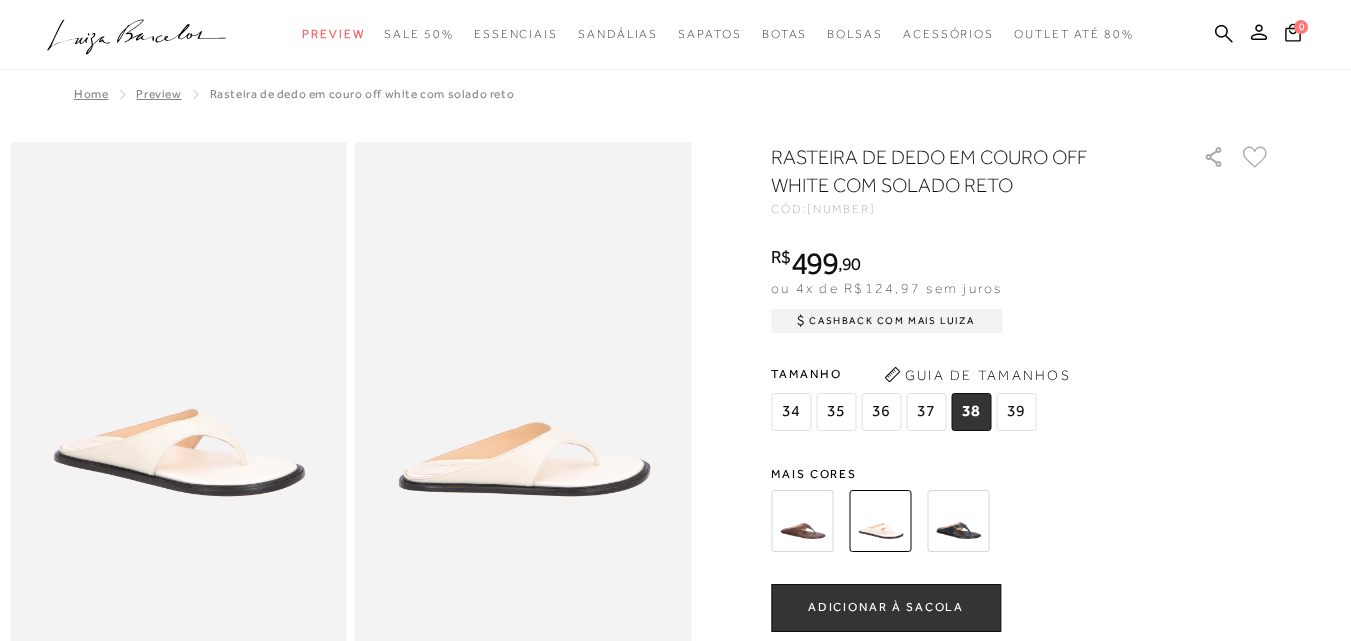 scroll, scrollTop: 100, scrollLeft: 0, axis: vertical 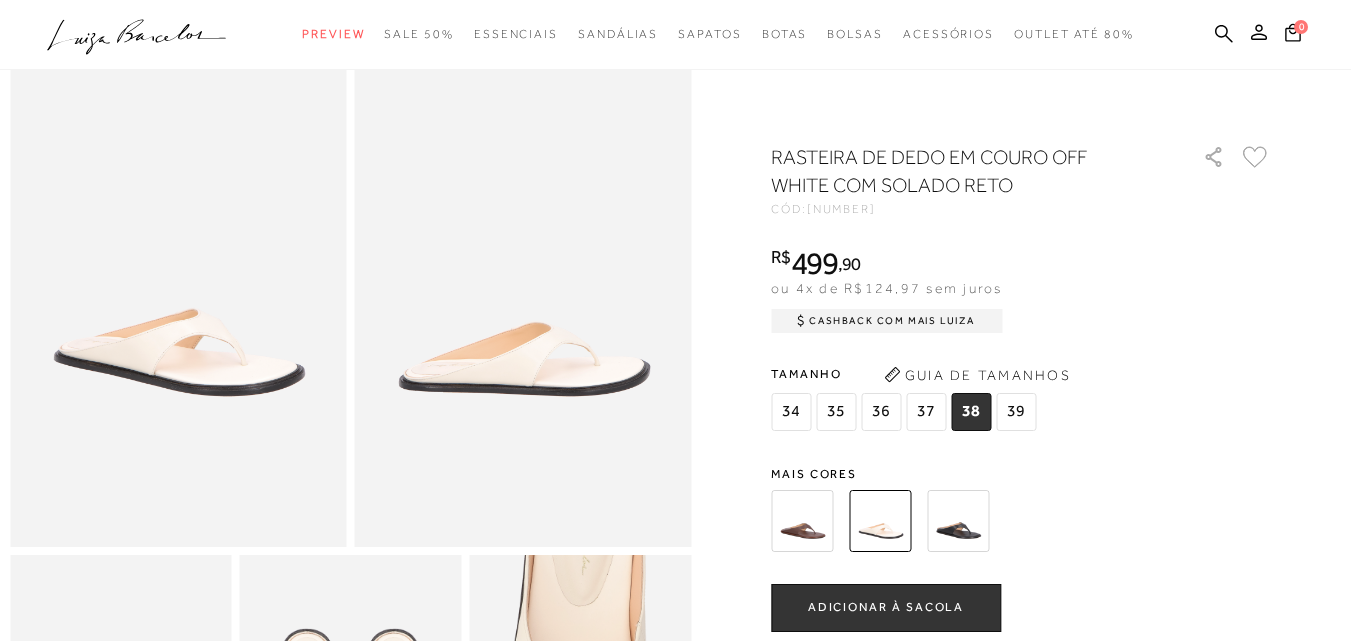 click on "ADICIONAR À SACOLA" at bounding box center (886, 607) 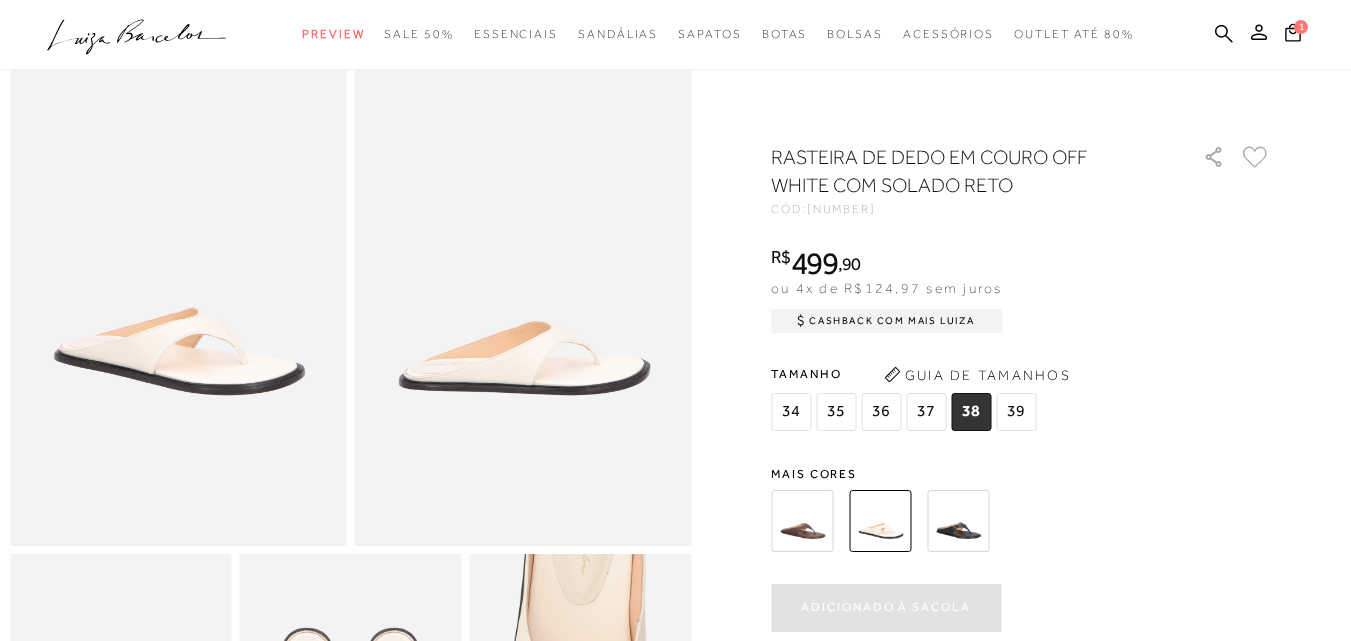 scroll, scrollTop: 300, scrollLeft: 0, axis: vertical 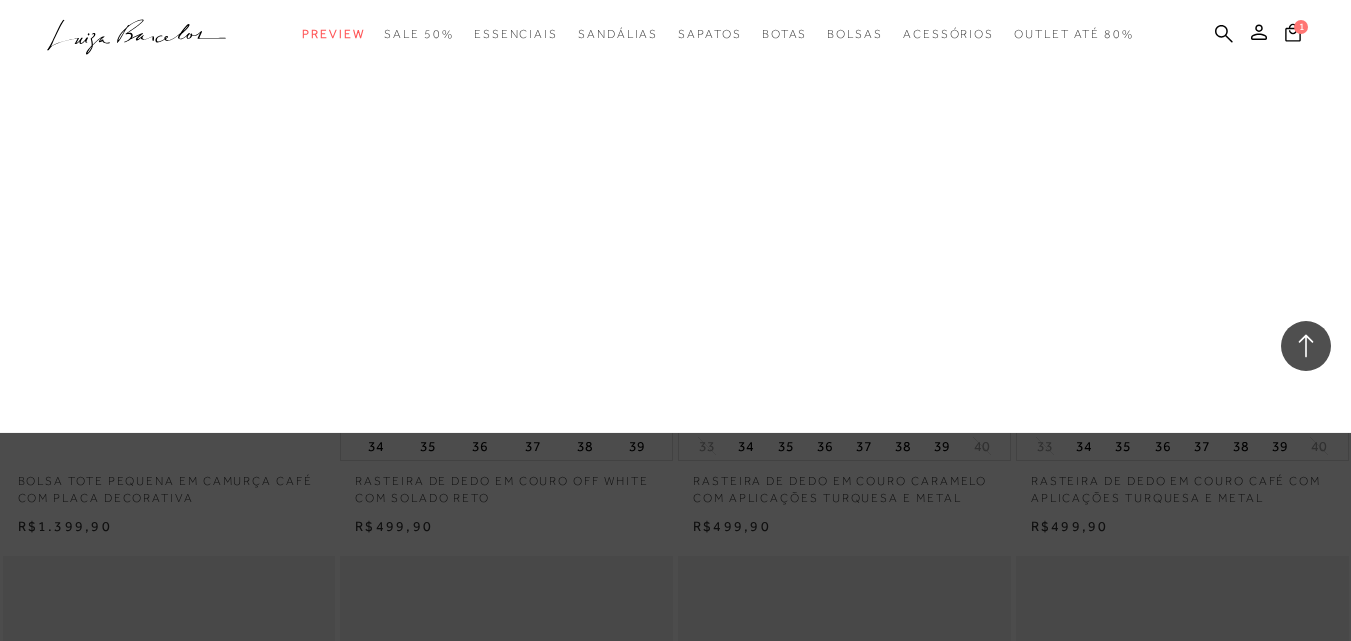 click on "Mules" at bounding box center (0, 0) 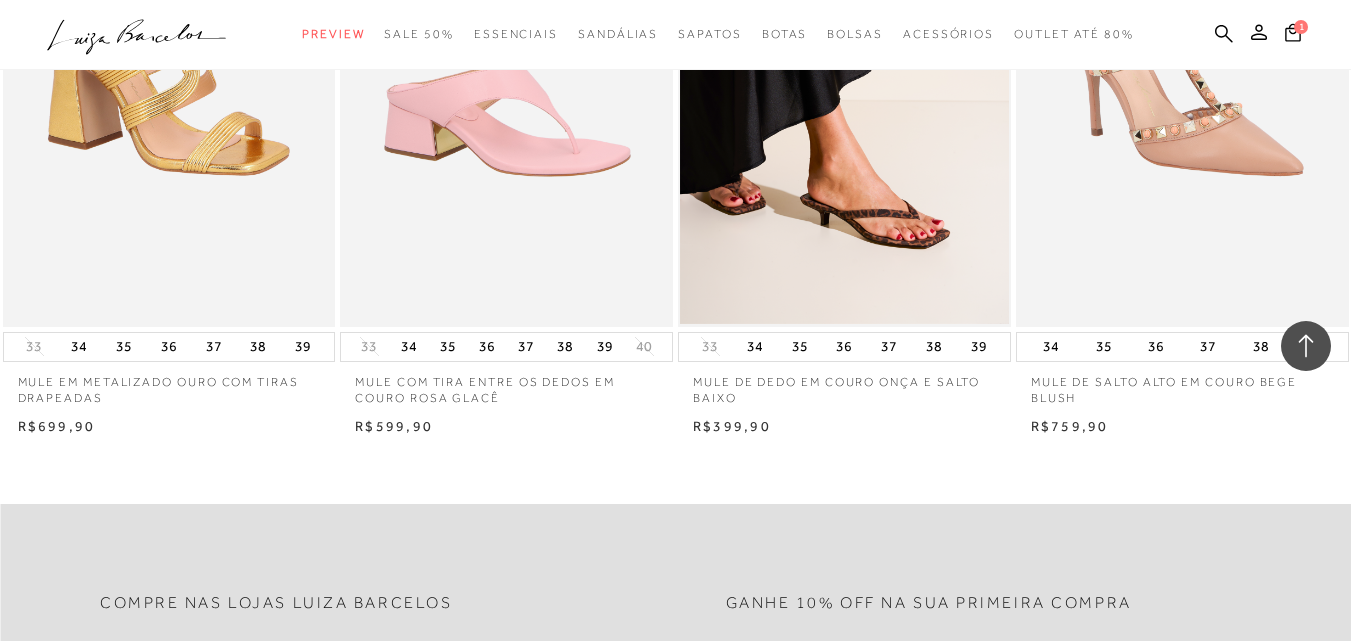 scroll, scrollTop: 2500, scrollLeft: 0, axis: vertical 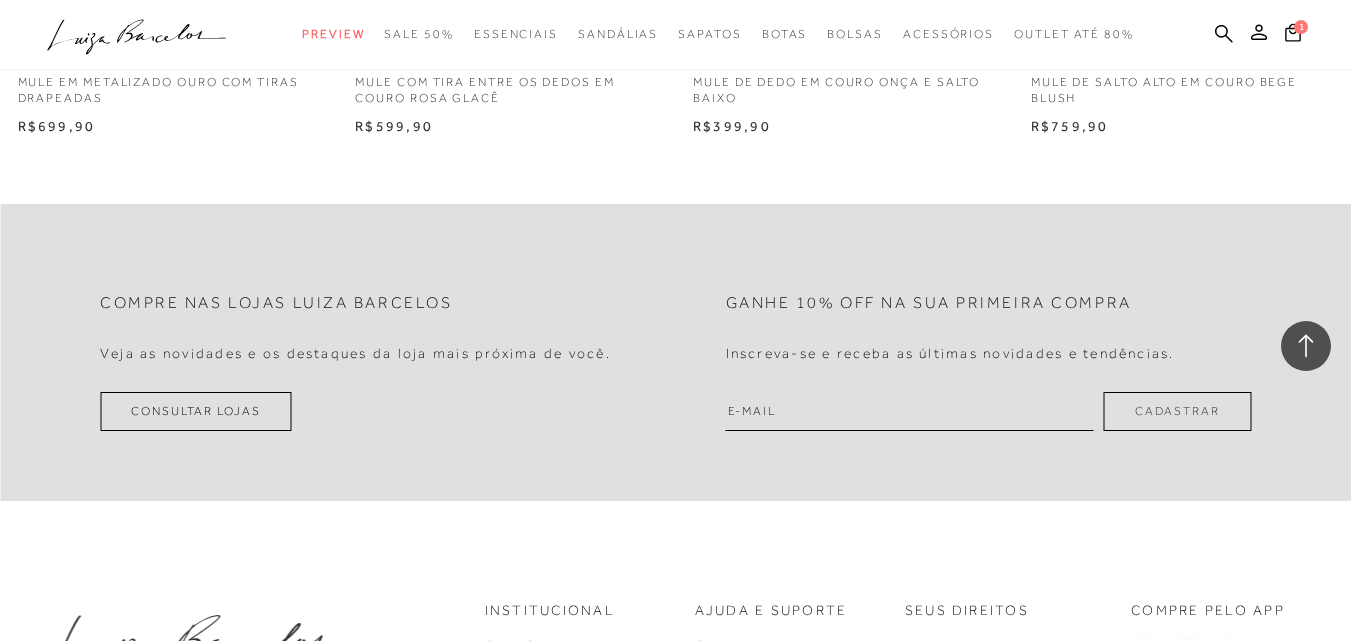 click 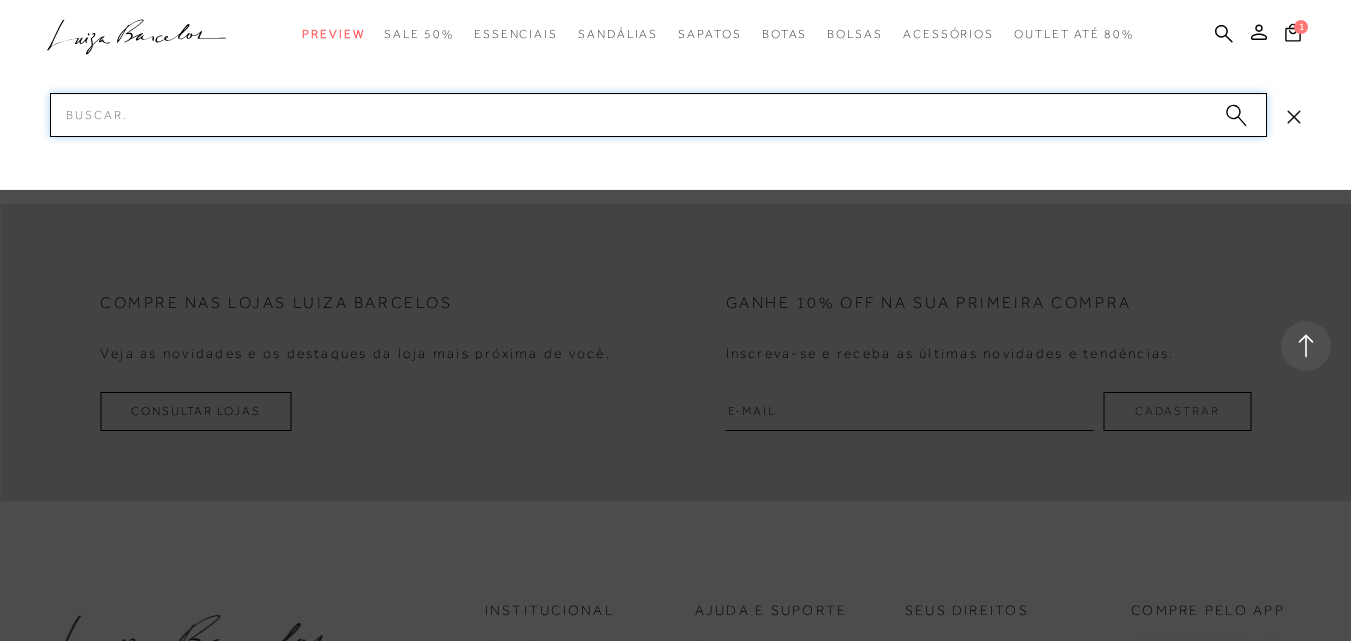 click on "Pesquisar" at bounding box center [658, 115] 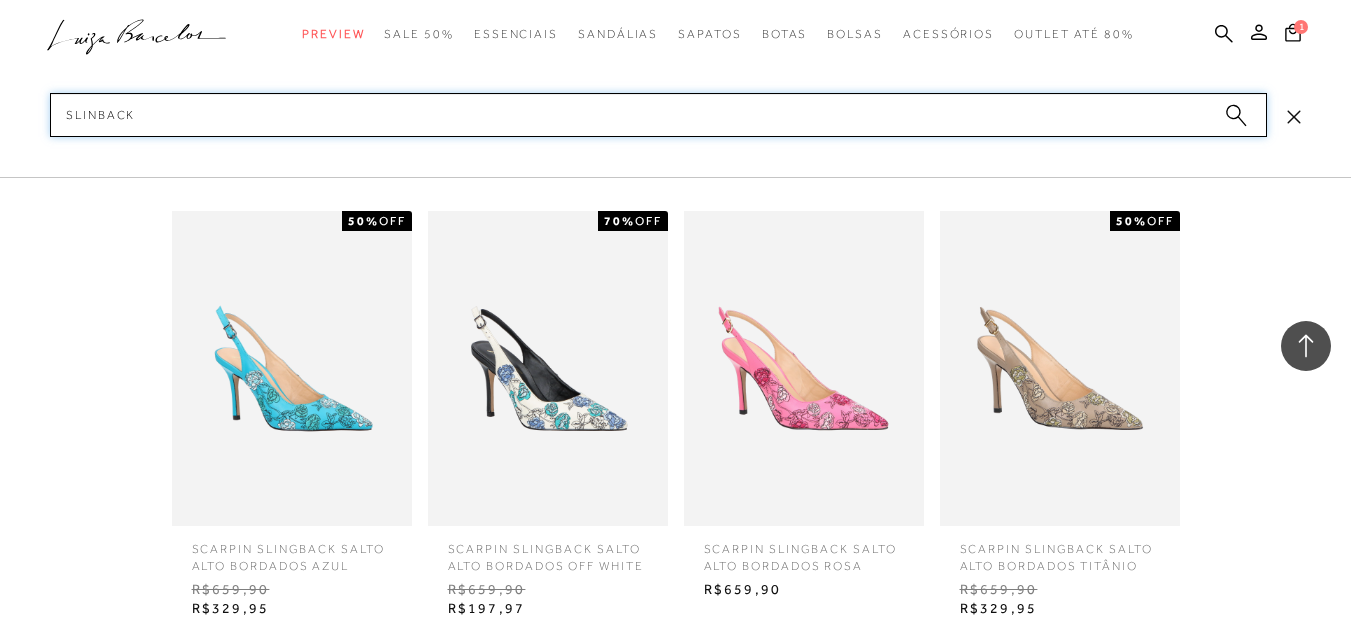 scroll, scrollTop: 2807, scrollLeft: 0, axis: vertical 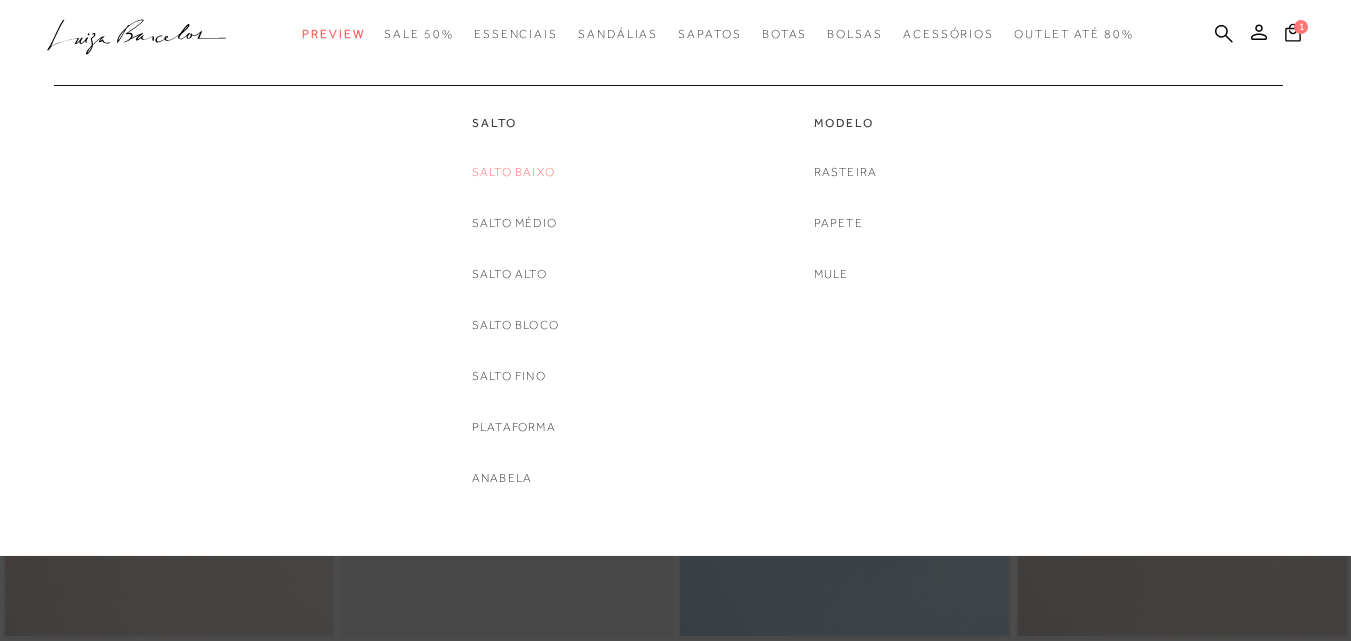 click on "Salto Baixo" at bounding box center (513, 172) 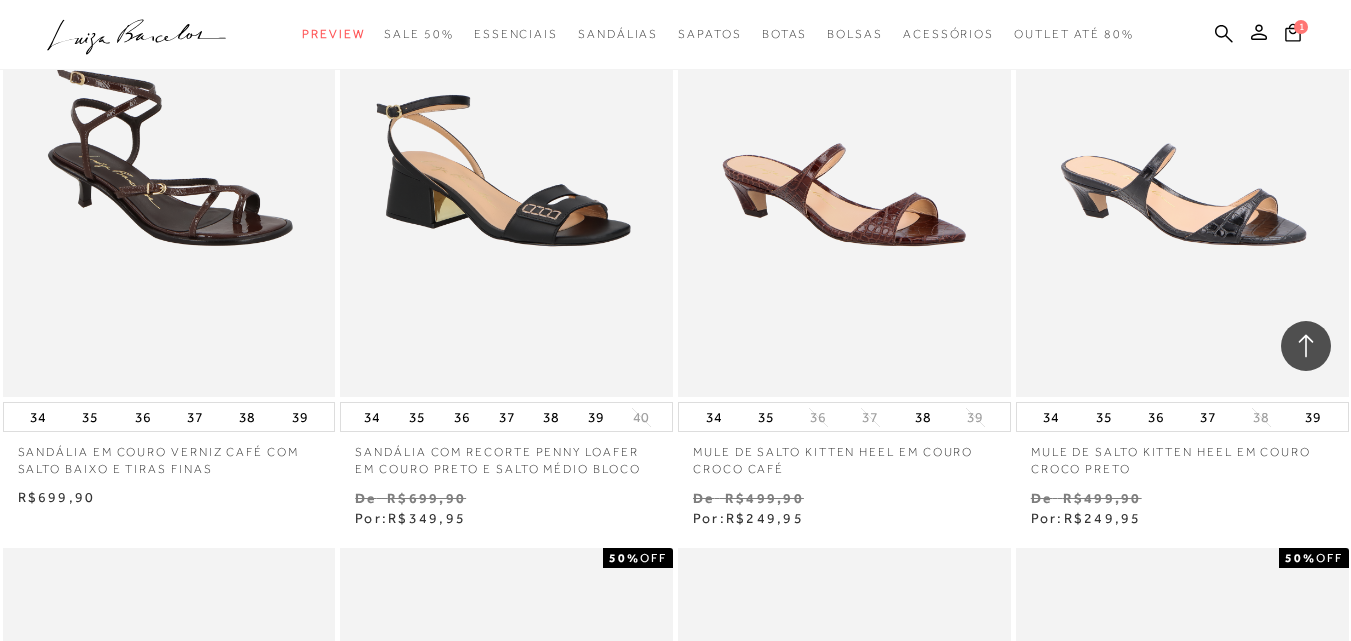 scroll, scrollTop: 3261, scrollLeft: 0, axis: vertical 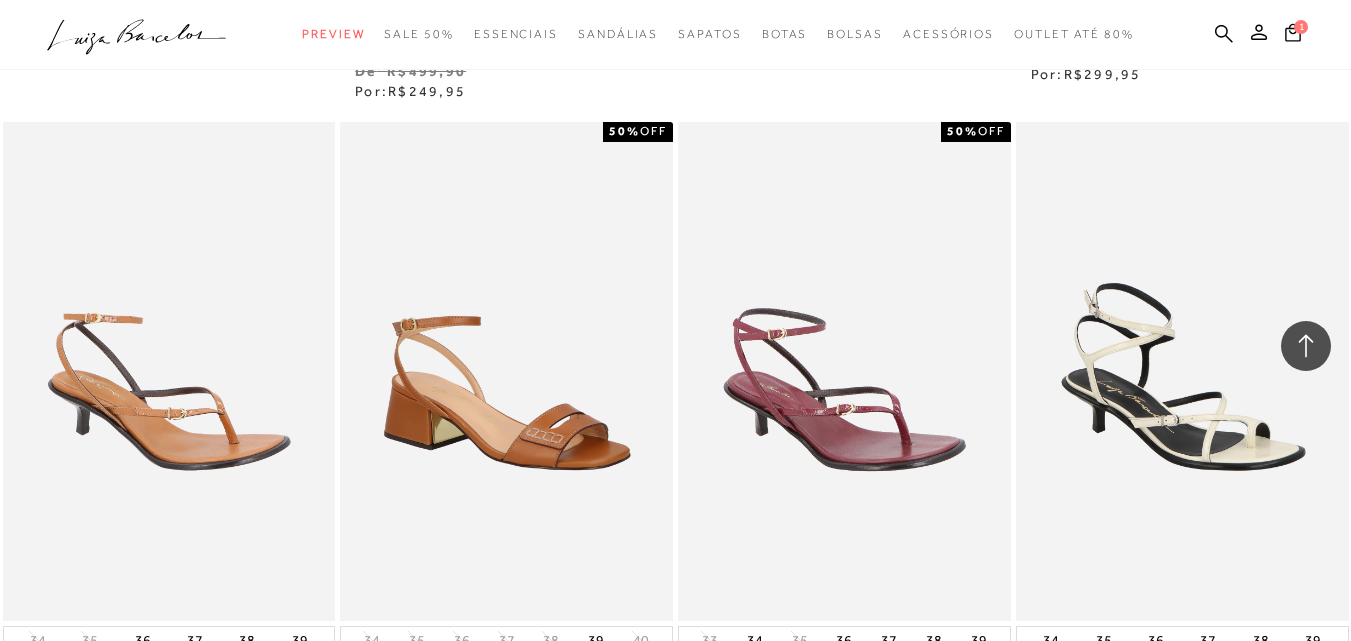 click on "MOSTRAR MAIS" at bounding box center (675, 906) 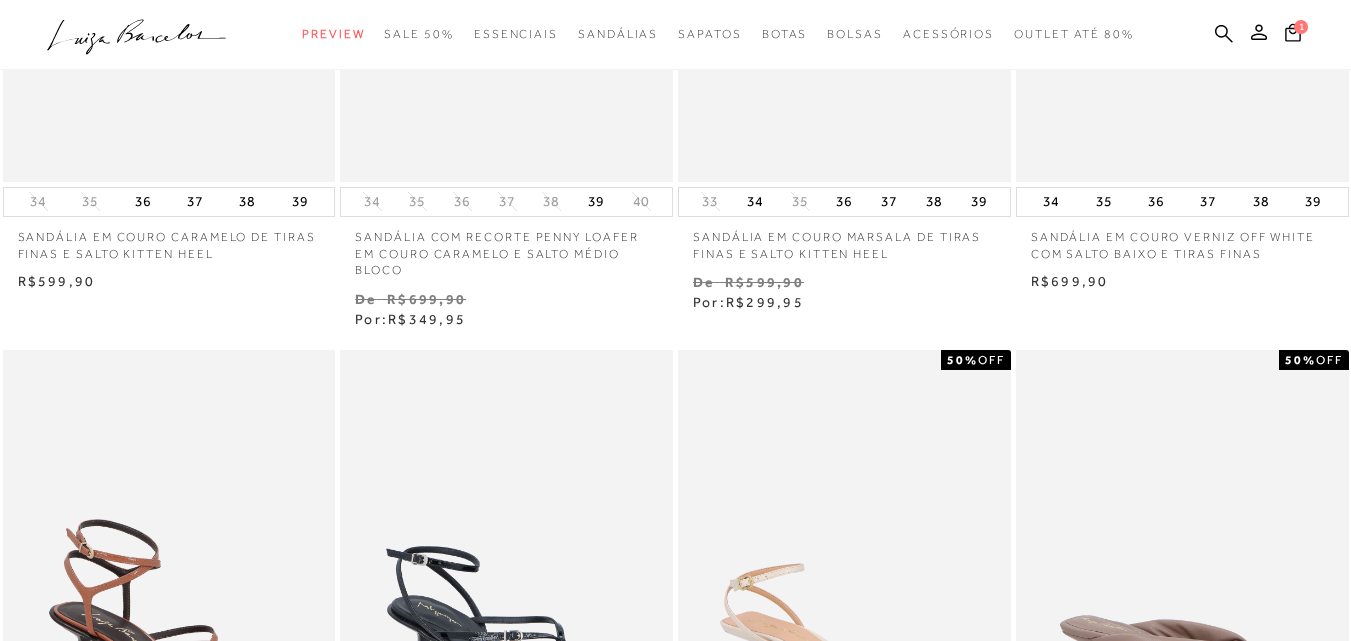 scroll, scrollTop: 0, scrollLeft: 0, axis: both 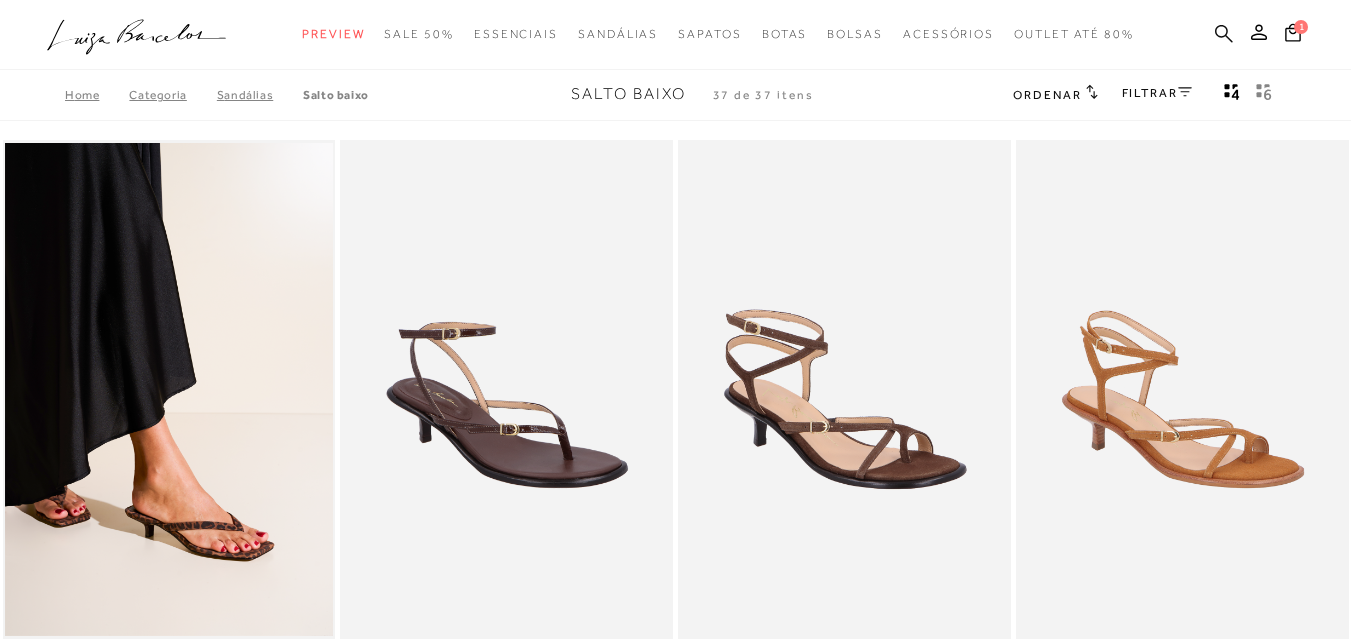 click 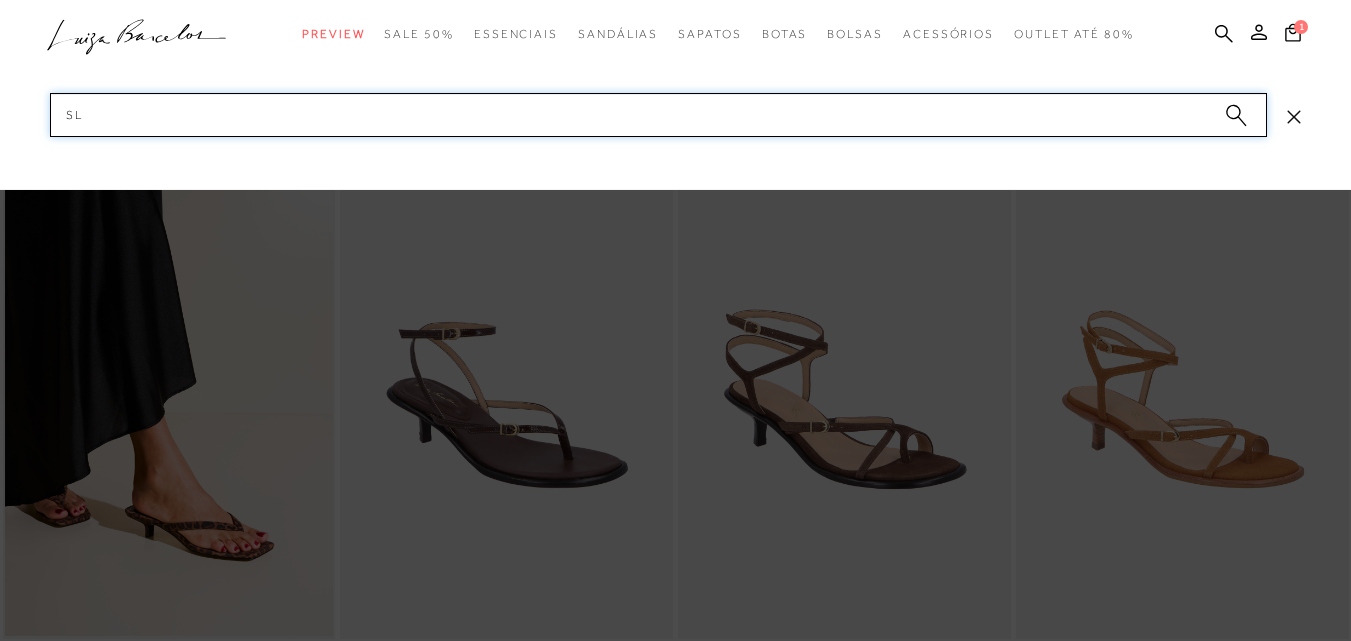type on "s" 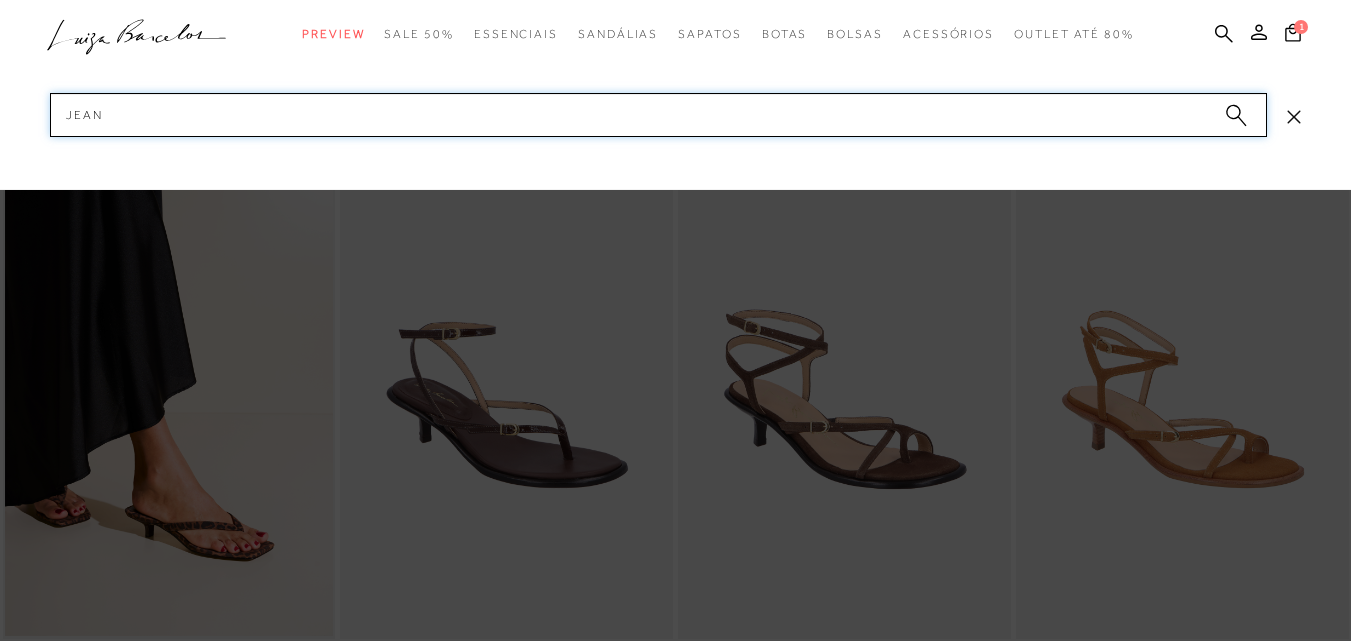 type on "jeans" 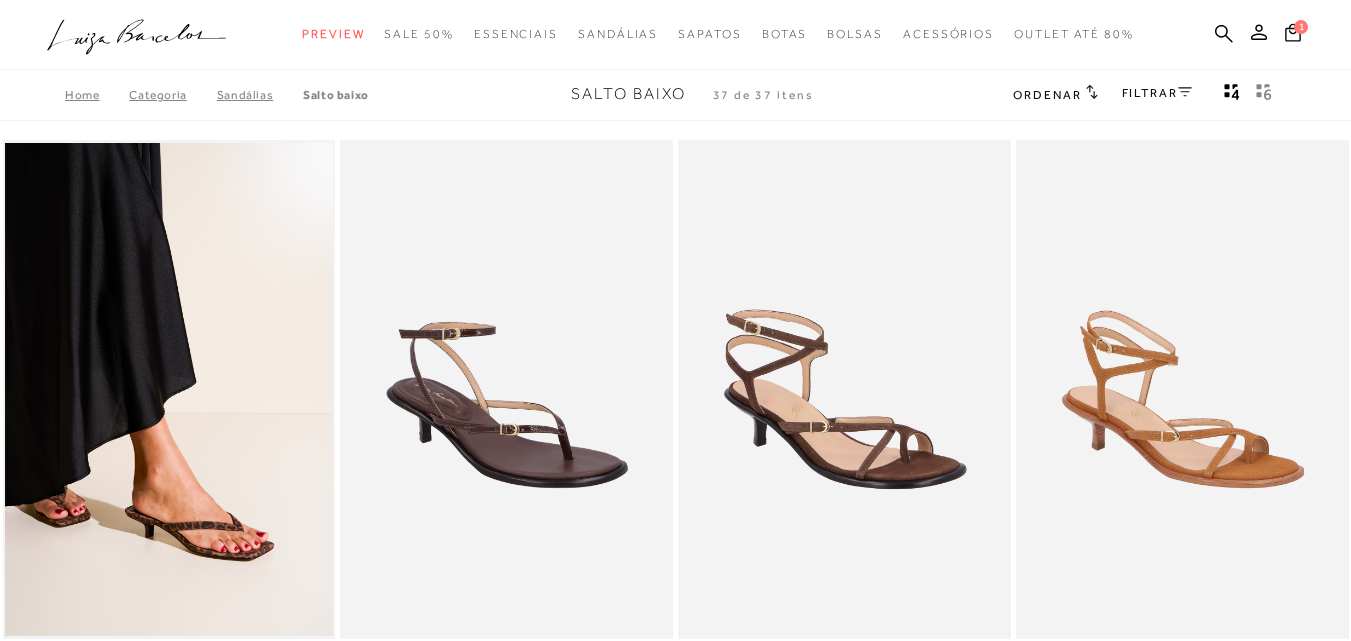 type 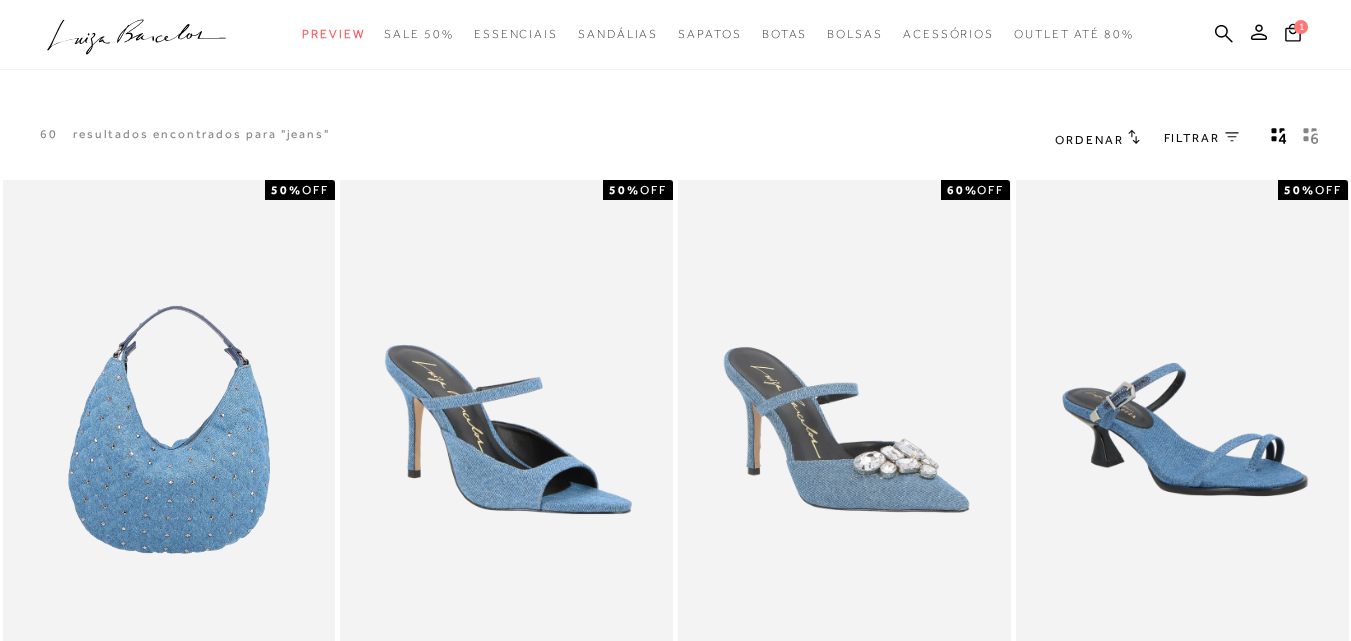 scroll, scrollTop: 0, scrollLeft: 0, axis: both 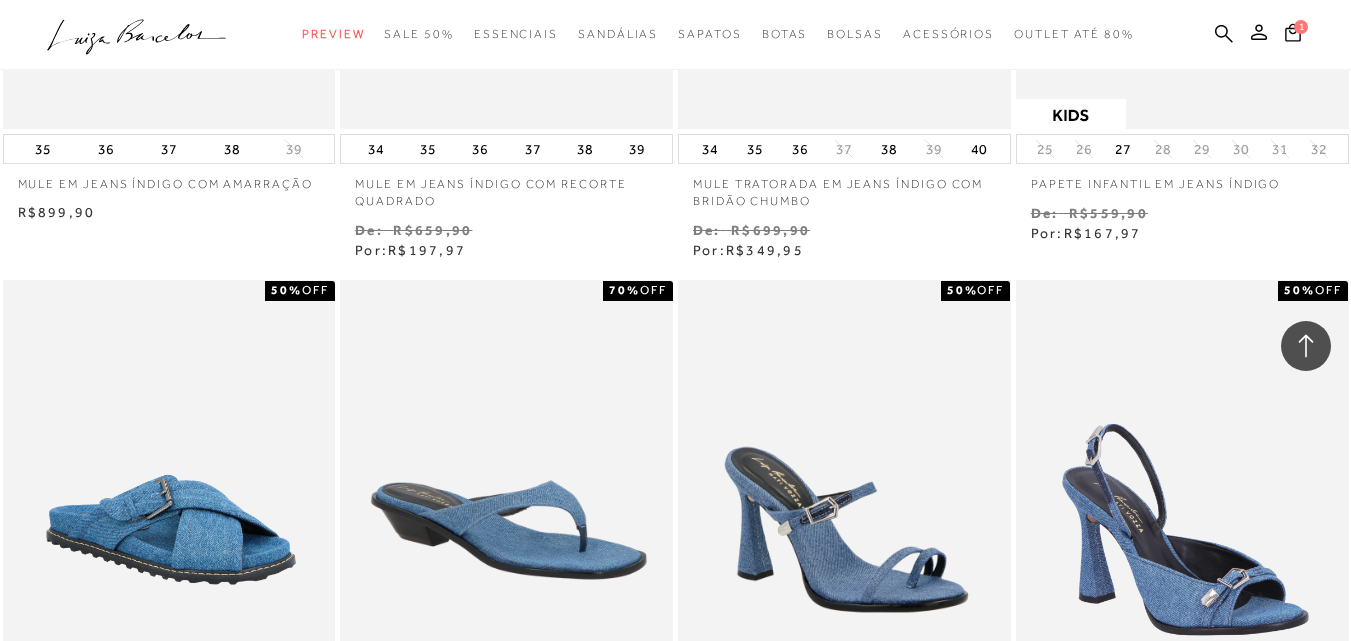 click on "MOSTRAR MAIS" at bounding box center [675, 1049] 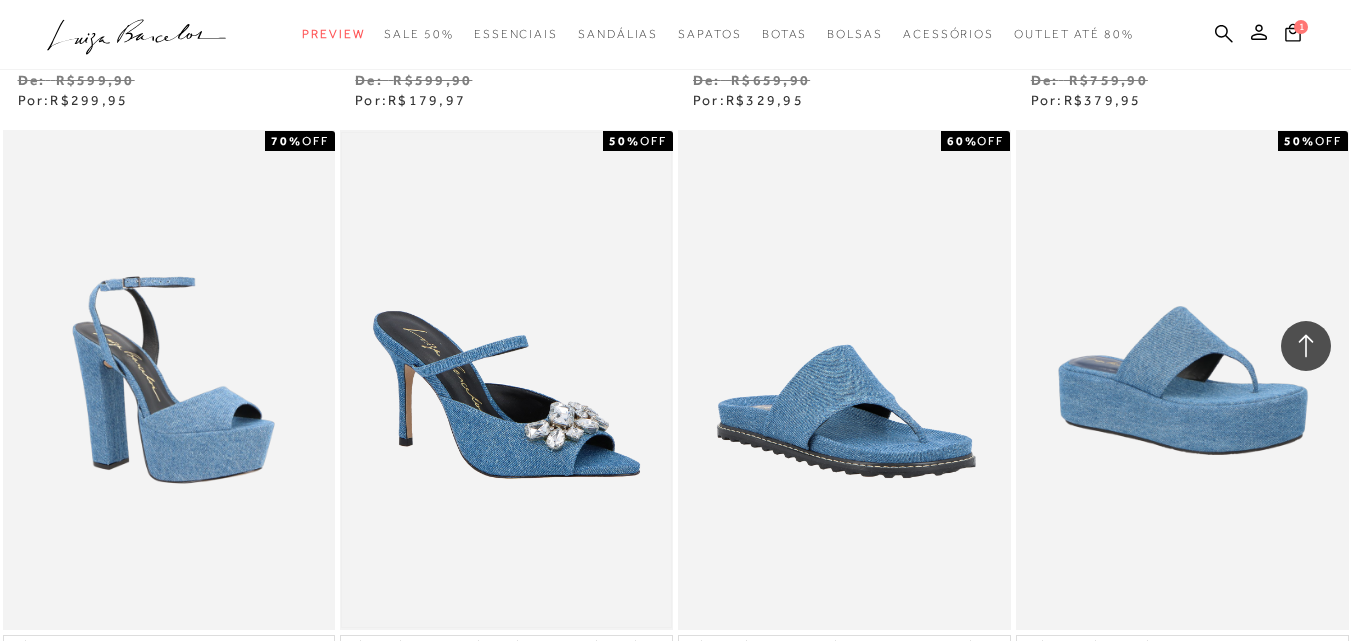 scroll, scrollTop: 2300, scrollLeft: 0, axis: vertical 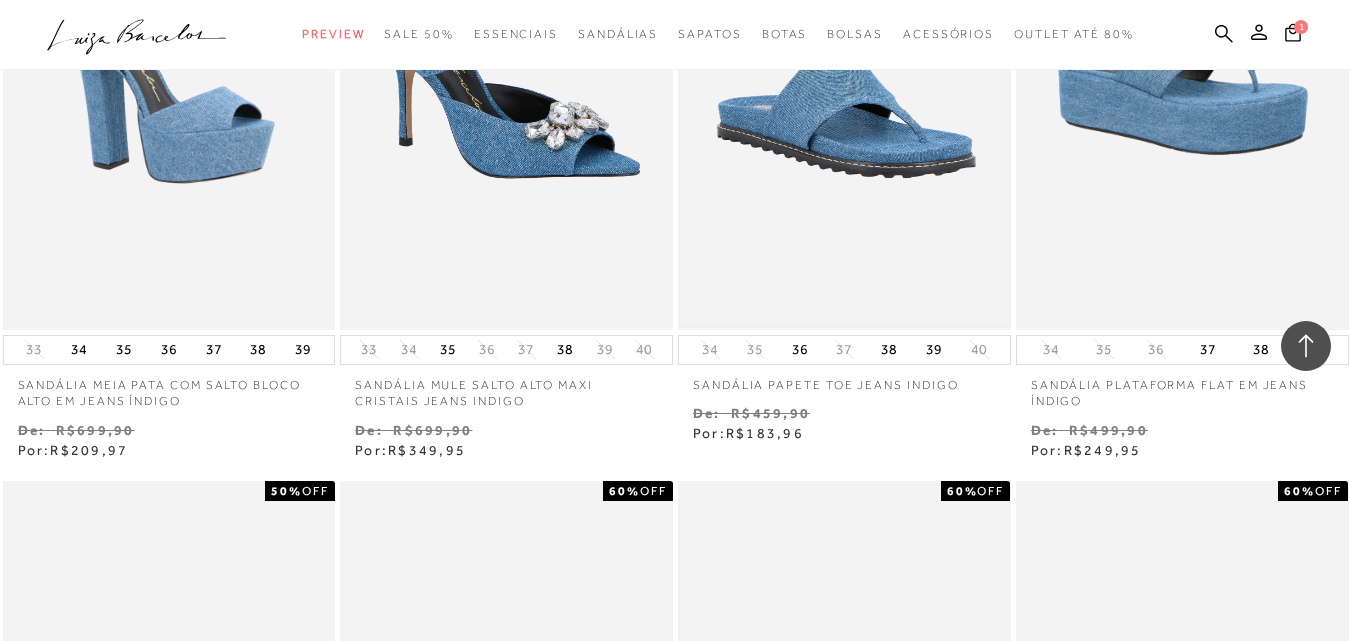 click at bounding box center [844, 79] 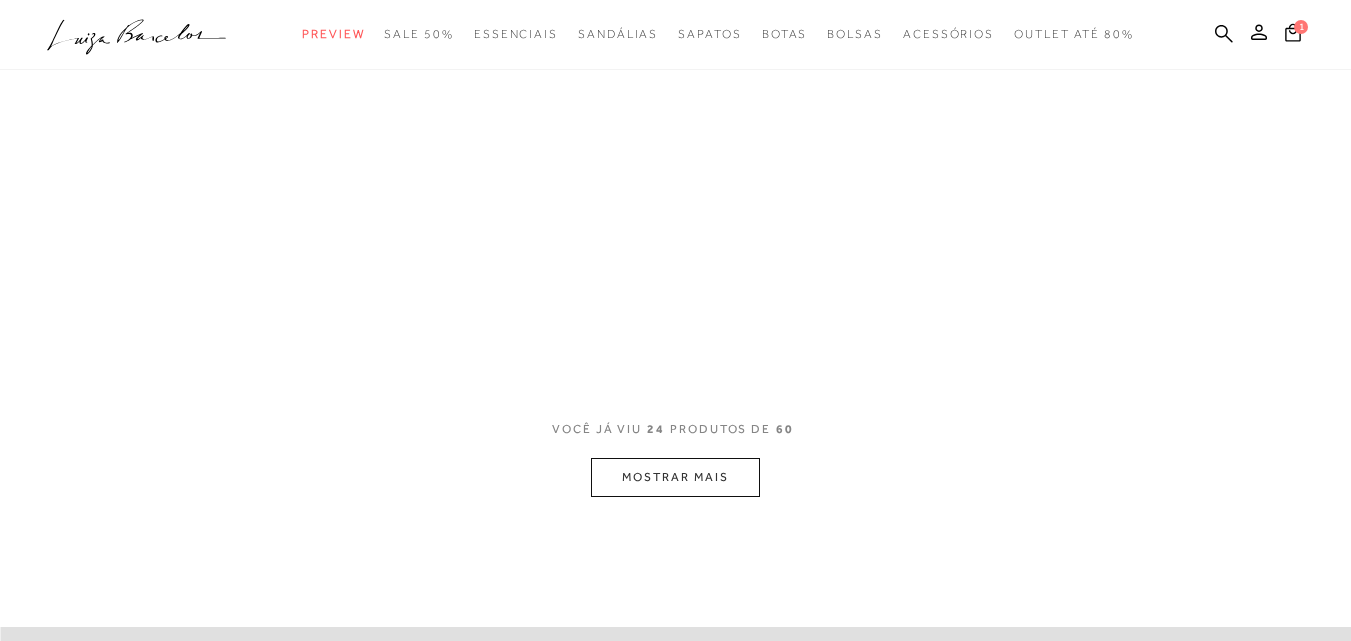 scroll, scrollTop: 0, scrollLeft: 0, axis: both 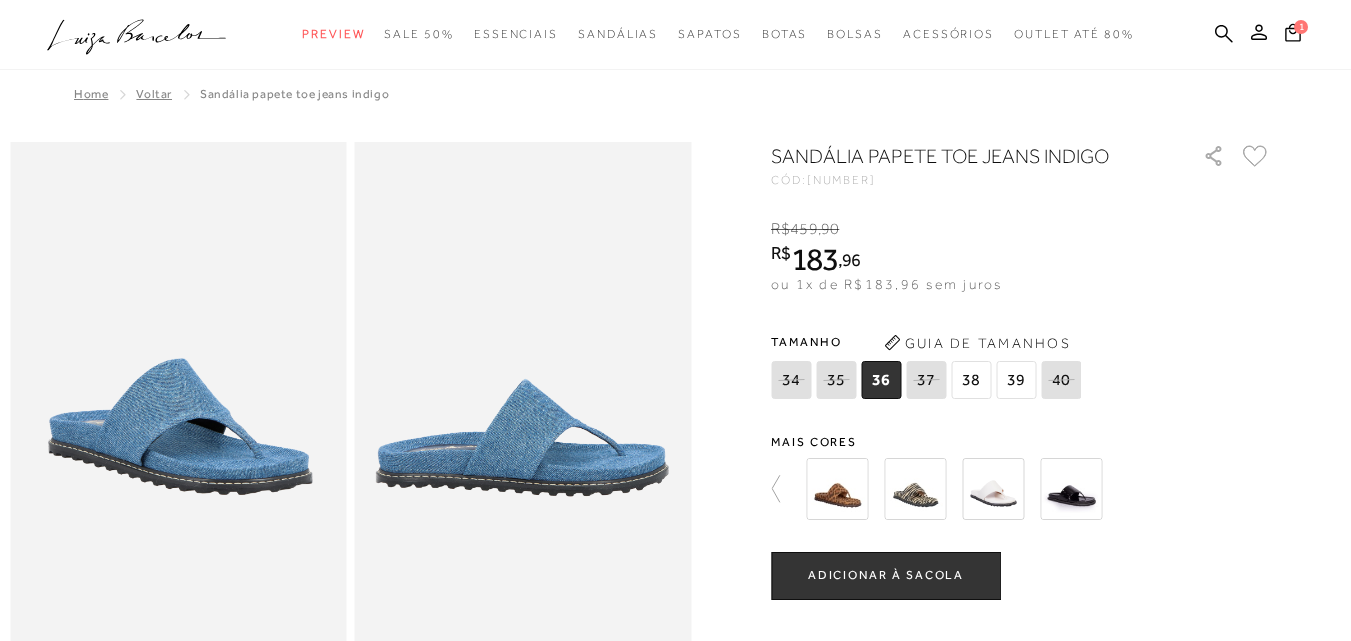 click at bounding box center (837, 489) 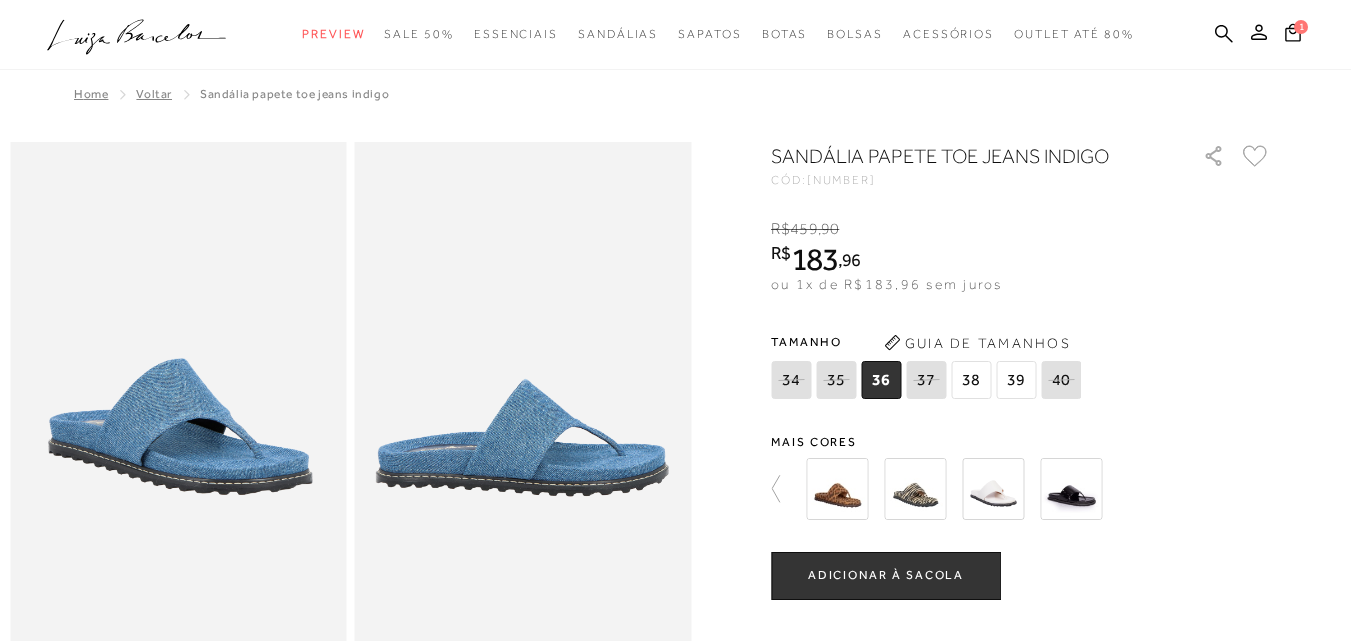 click at bounding box center [837, 489] 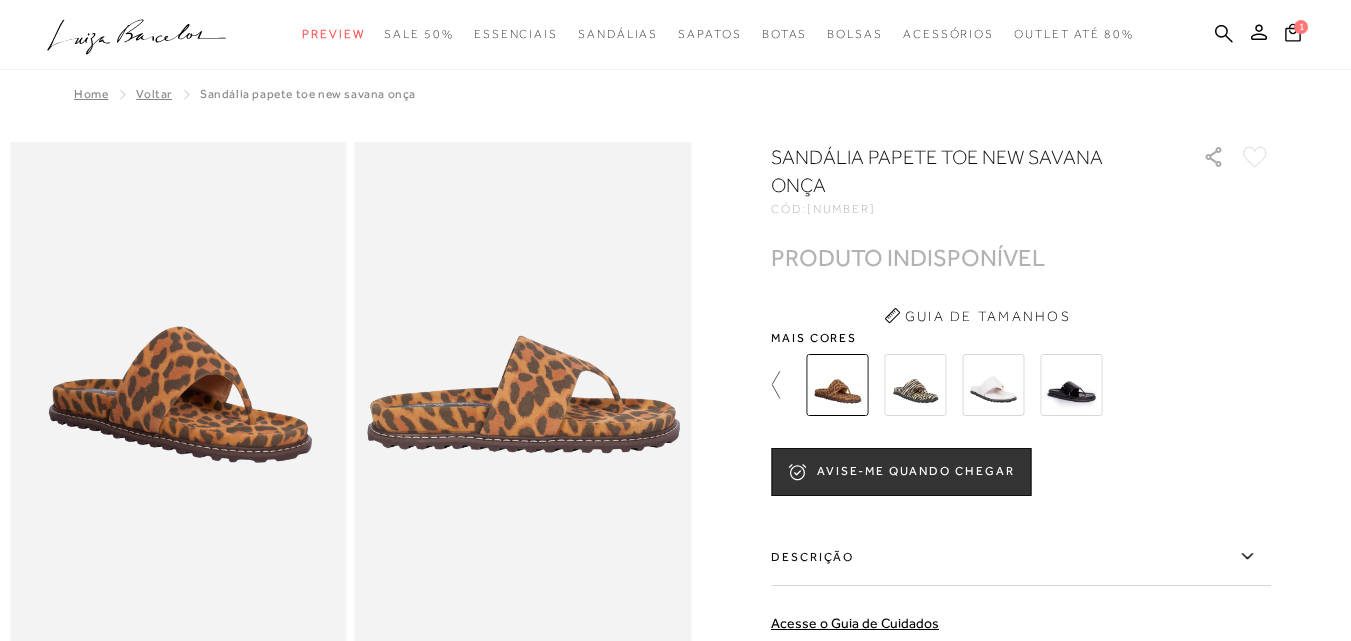 click 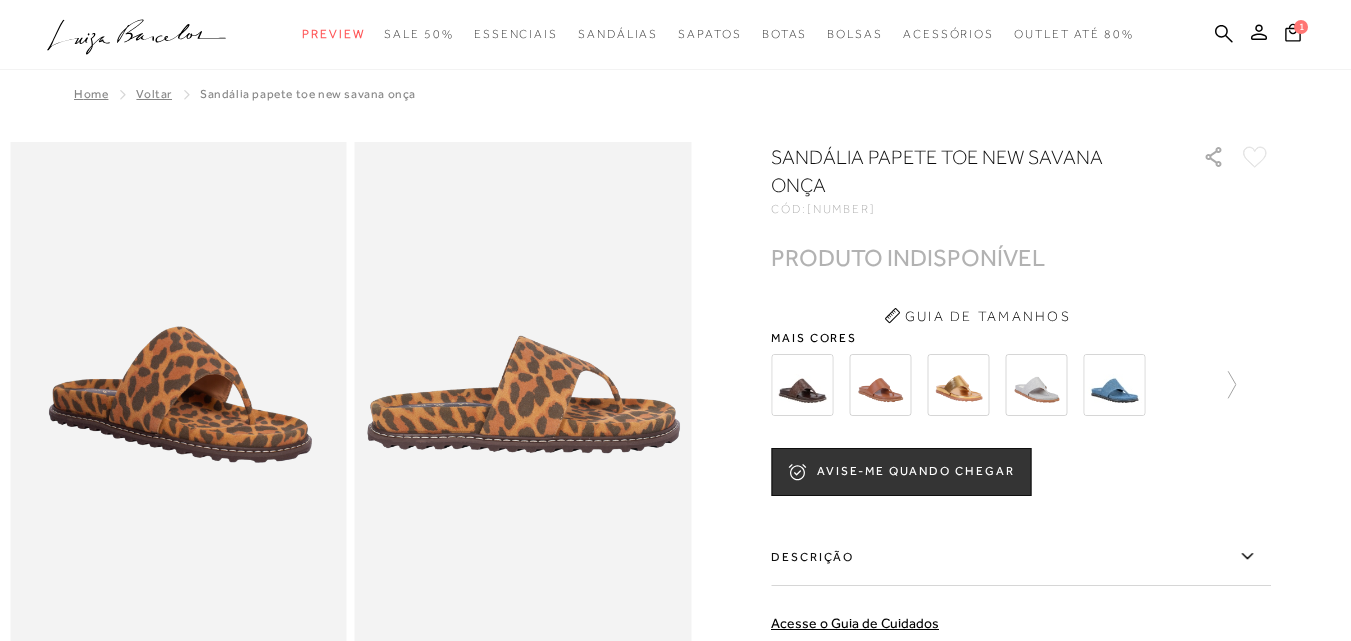 click at bounding box center [1114, 385] 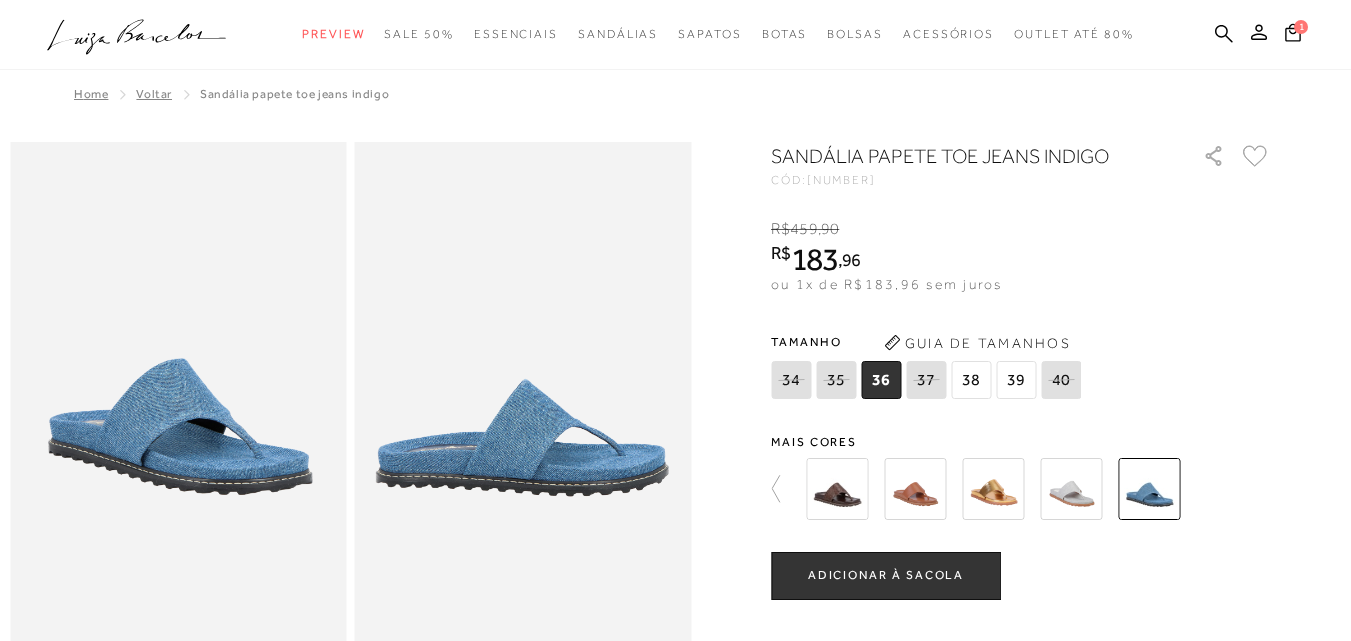 scroll, scrollTop: 400, scrollLeft: 0, axis: vertical 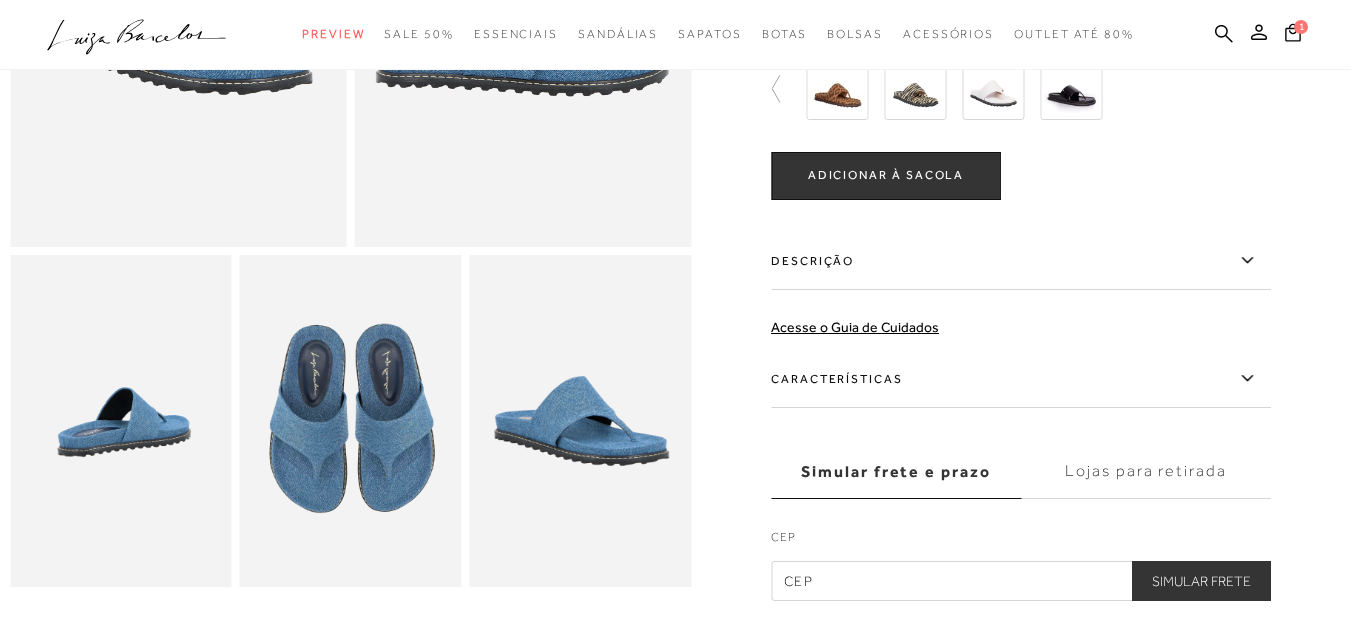 click on "38" at bounding box center (971, -20) 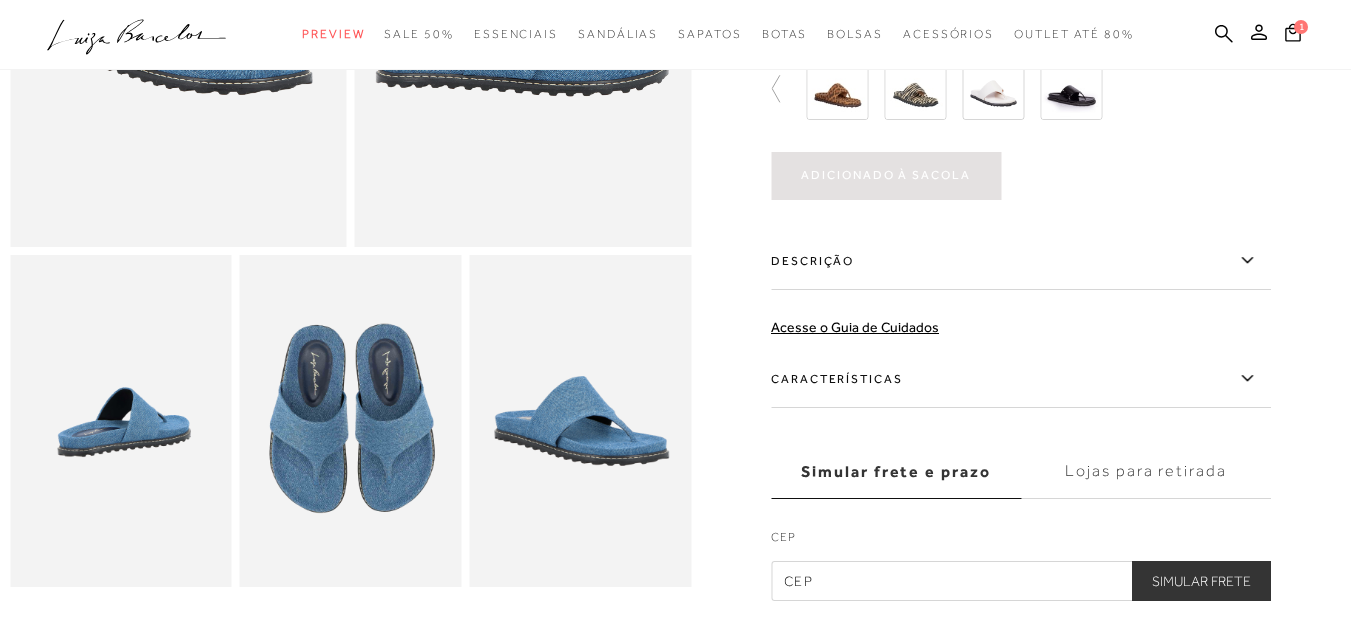 scroll, scrollTop: 100, scrollLeft: 0, axis: vertical 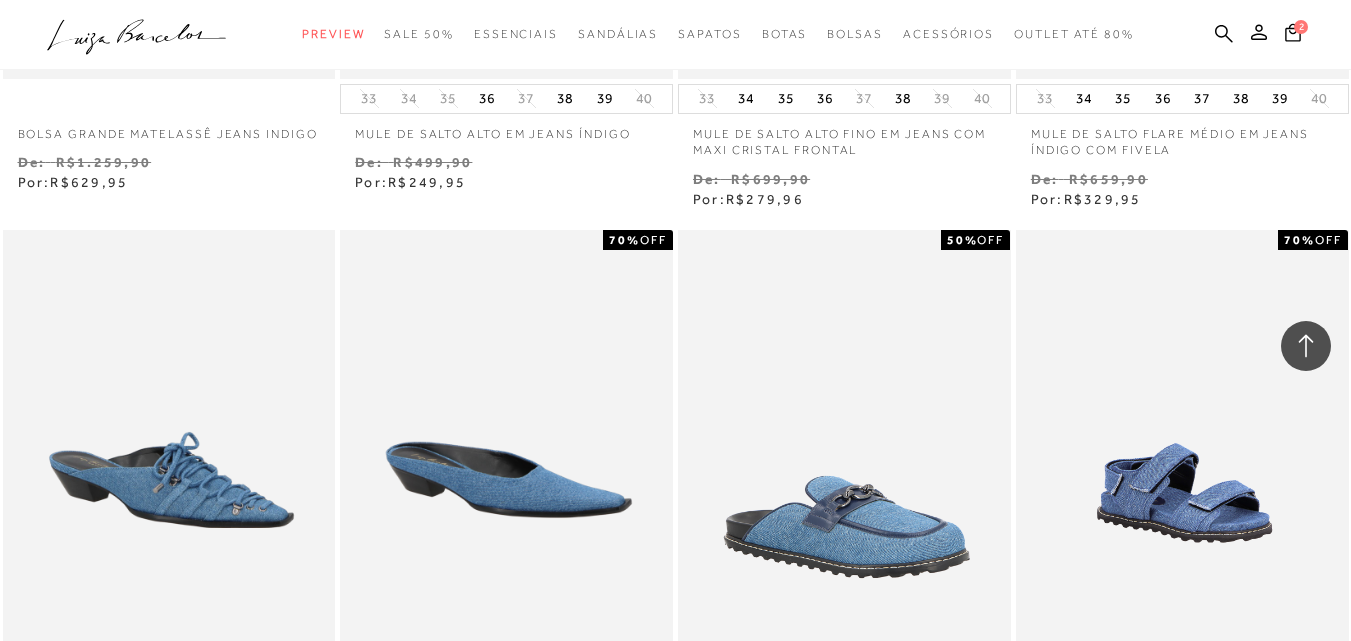 click on "MOSTRAR MAIS" at bounding box center [675, 1649] 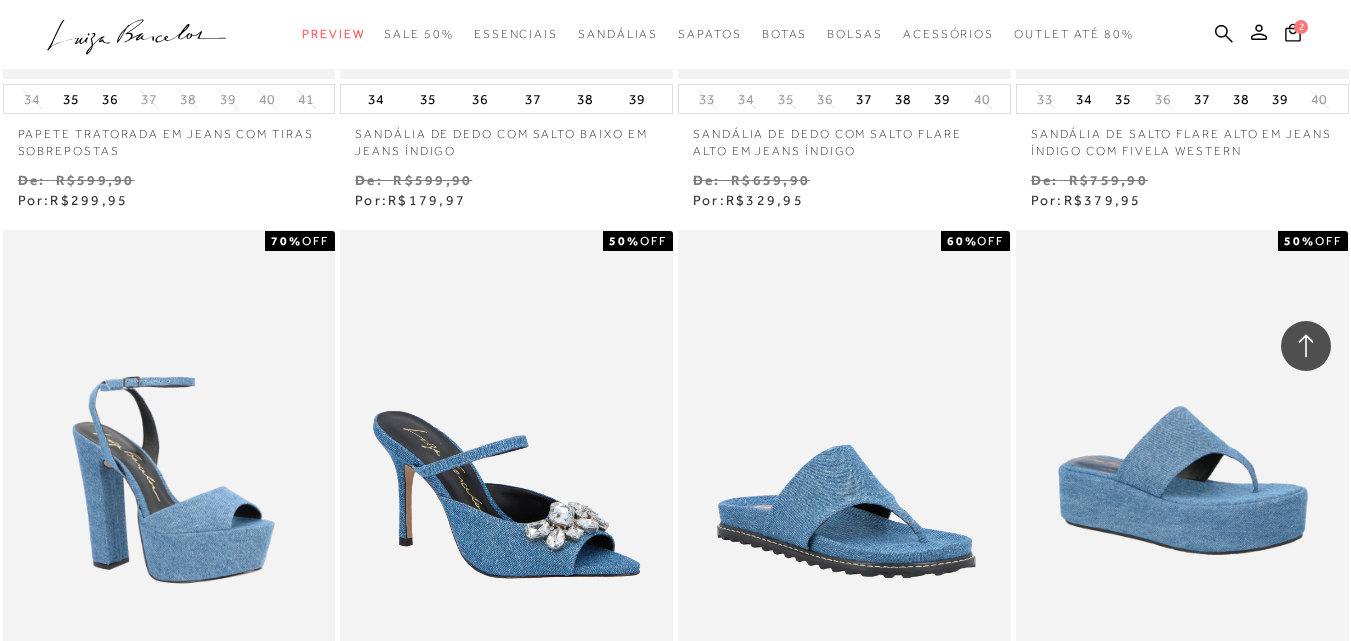 click at bounding box center (844, 1054) 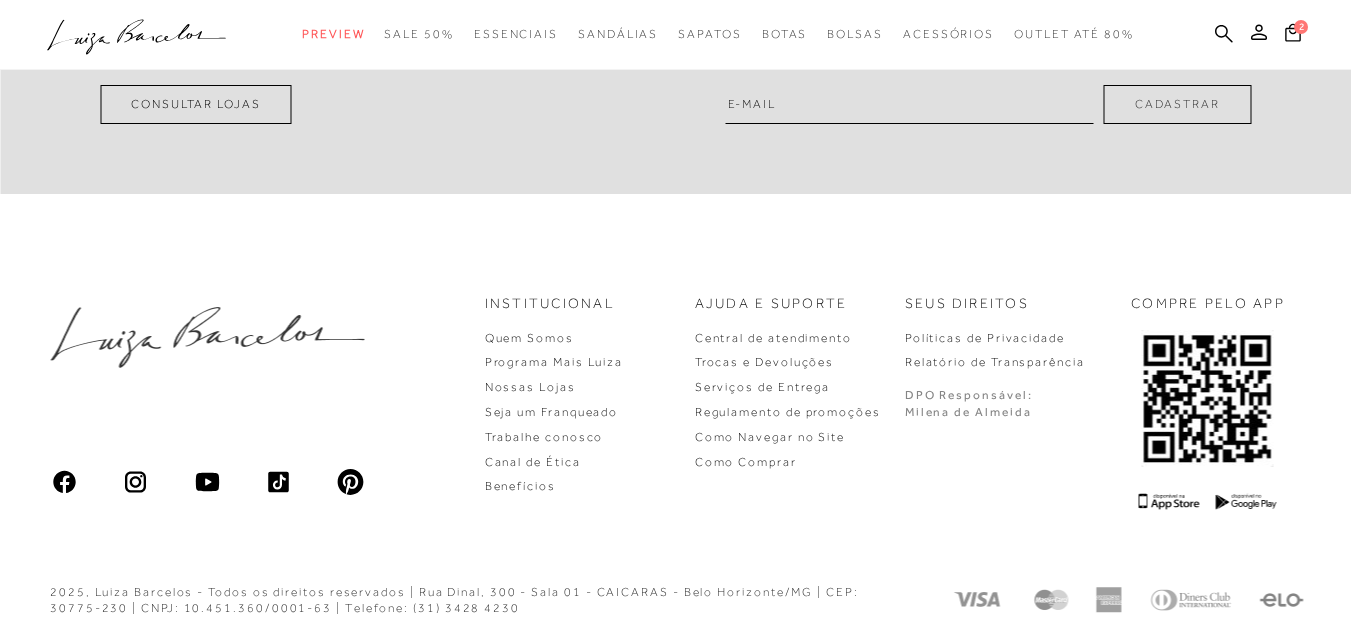 scroll, scrollTop: 0, scrollLeft: 0, axis: both 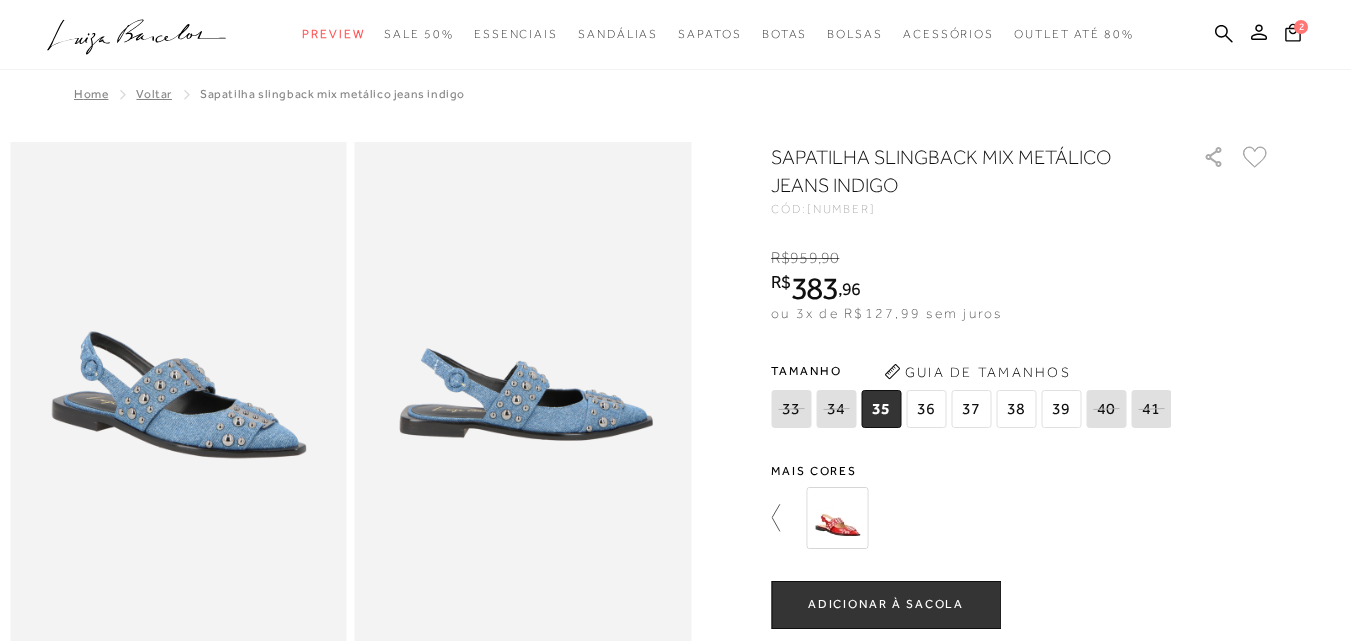 click 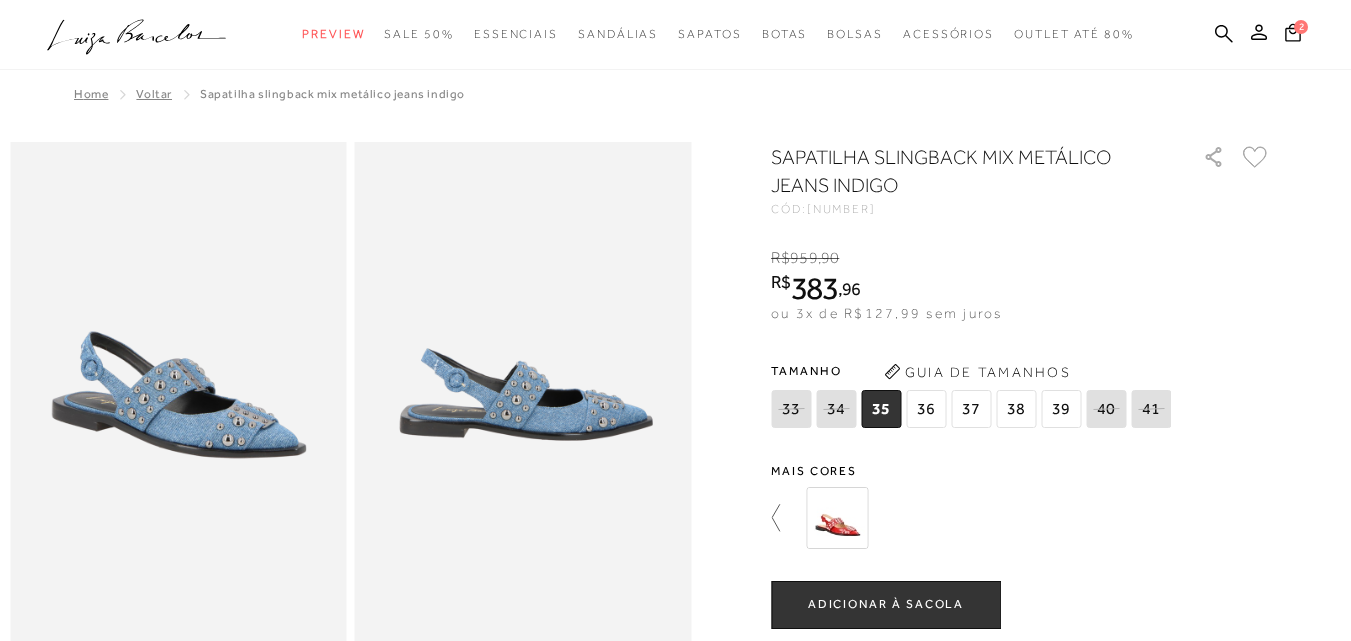 click 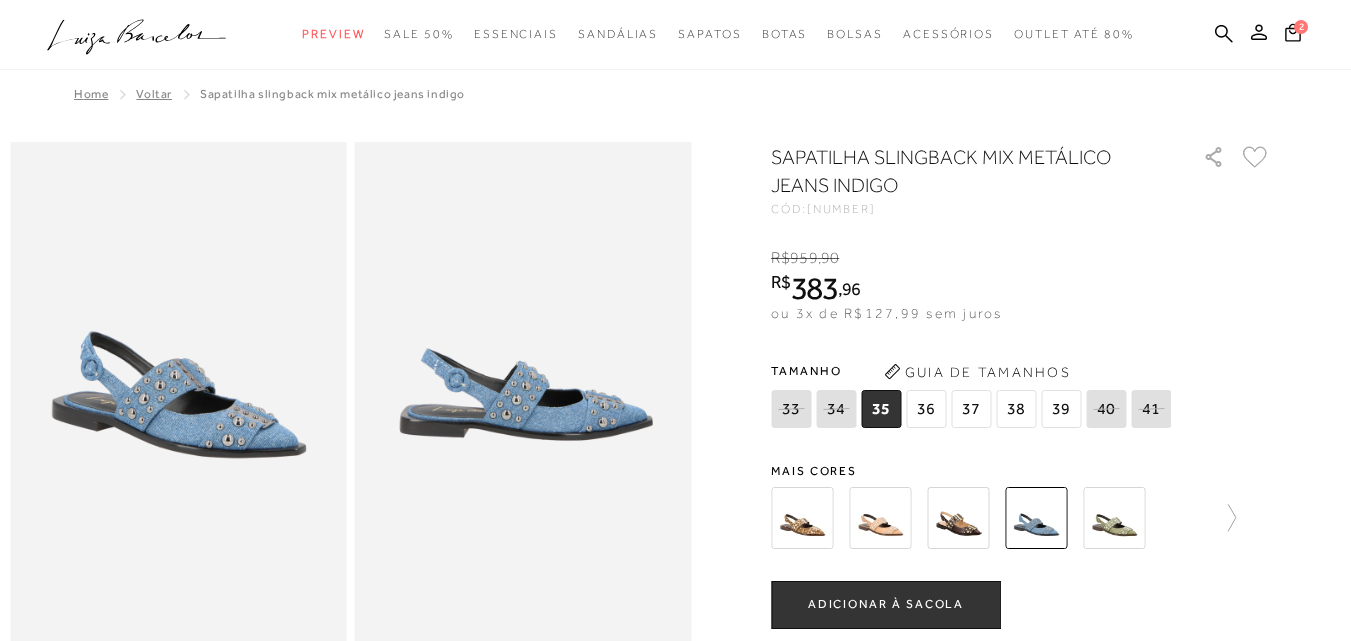 click at bounding box center (802, 518) 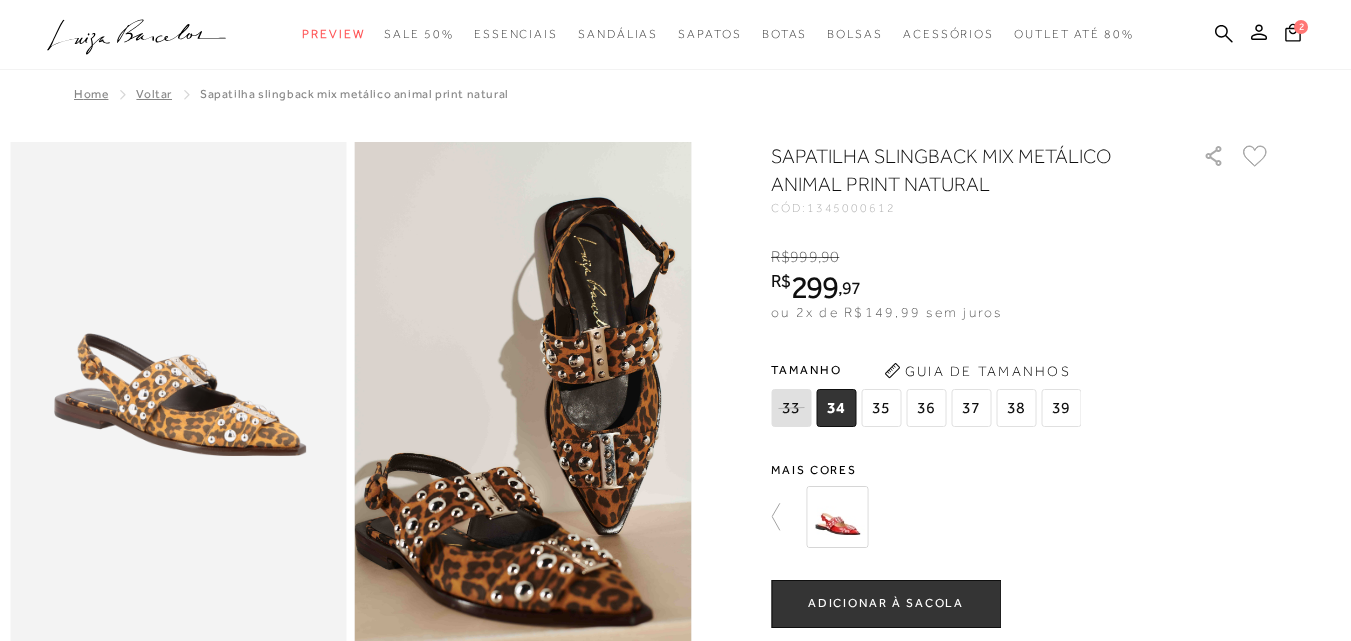 click on "38" at bounding box center (1016, 408) 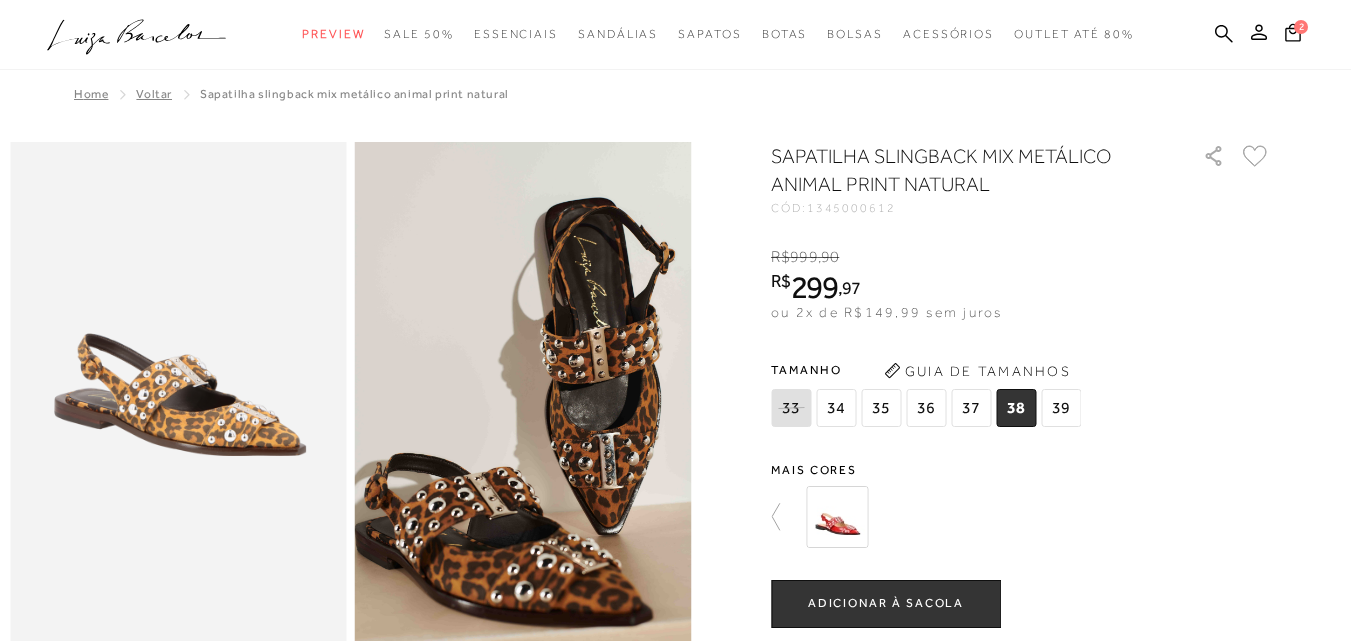 click on "ADICIONAR À SACOLA" at bounding box center [886, 603] 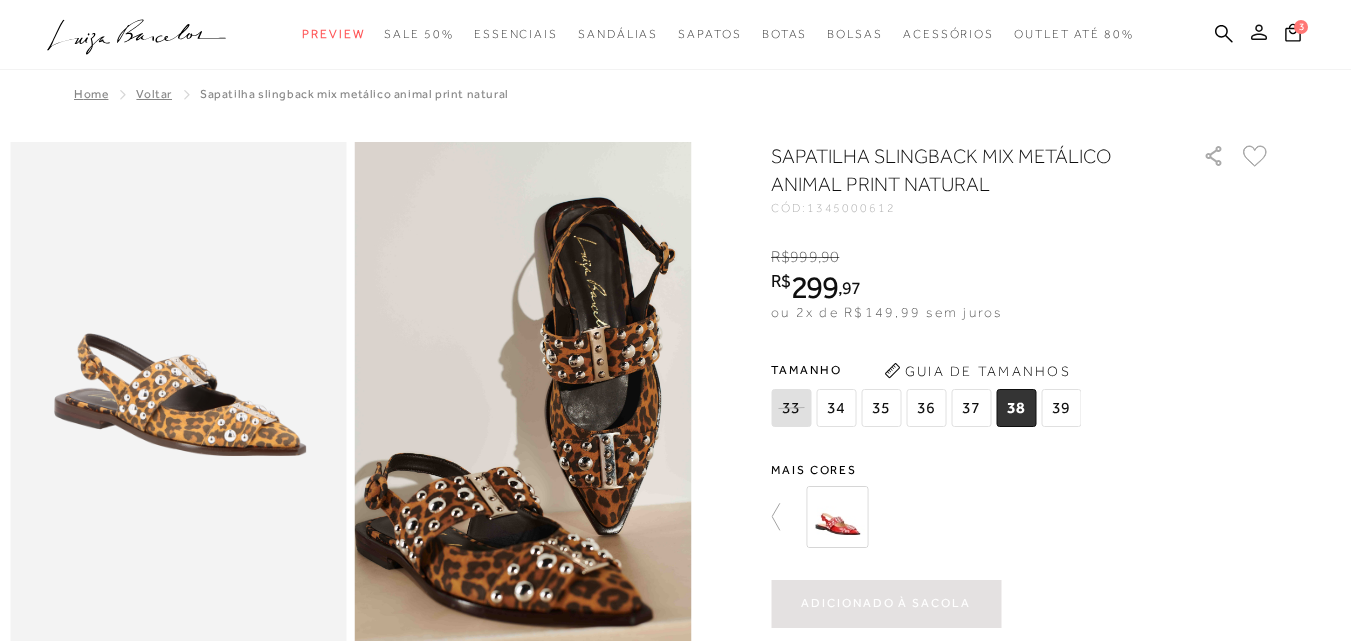click 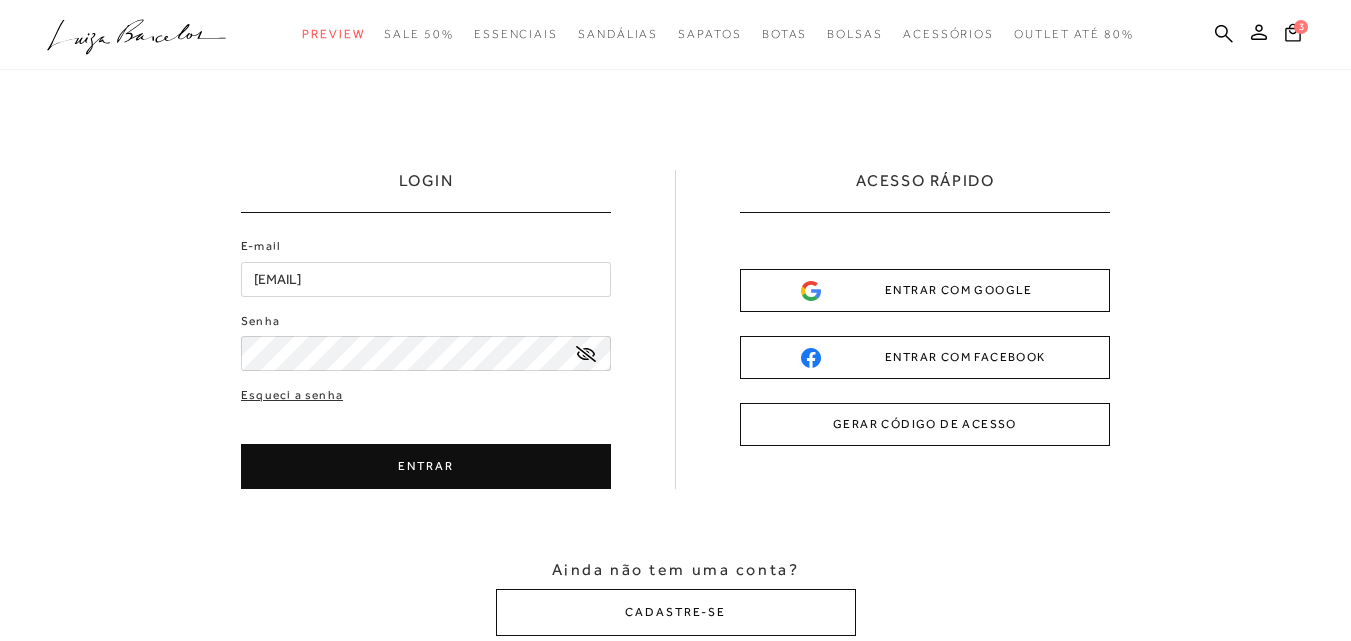 click on "ENTRAR" at bounding box center (426, 466) 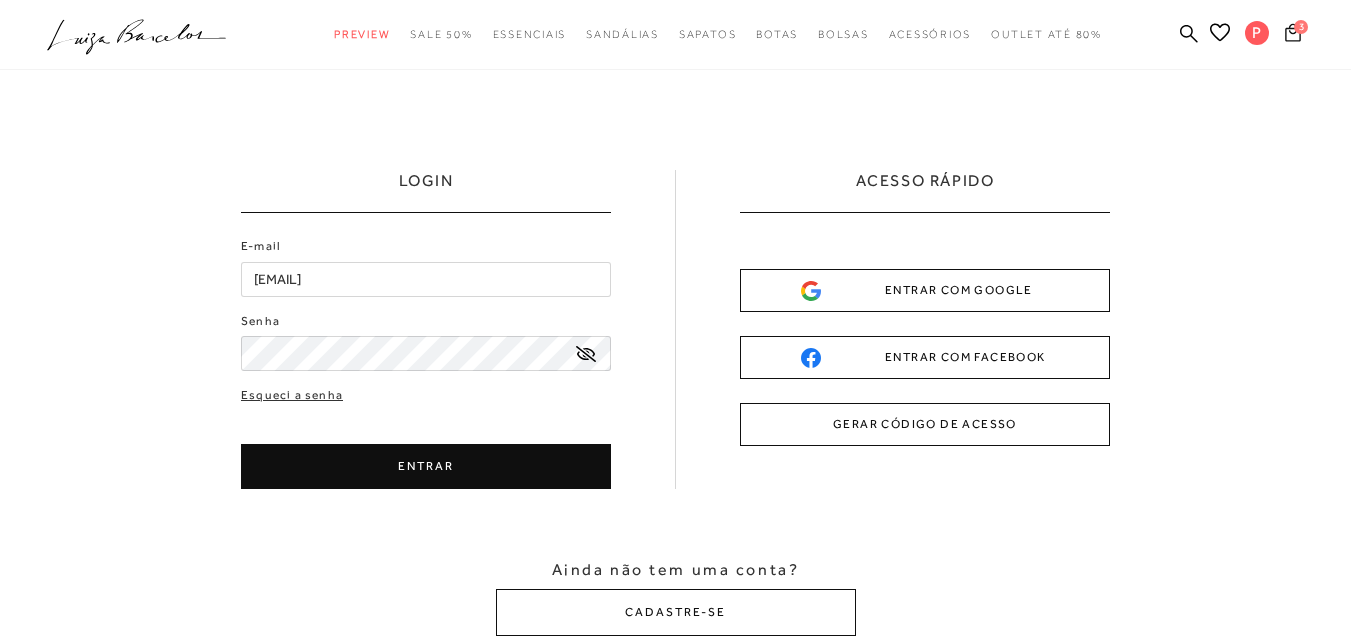 click on "3" at bounding box center [1293, 35] 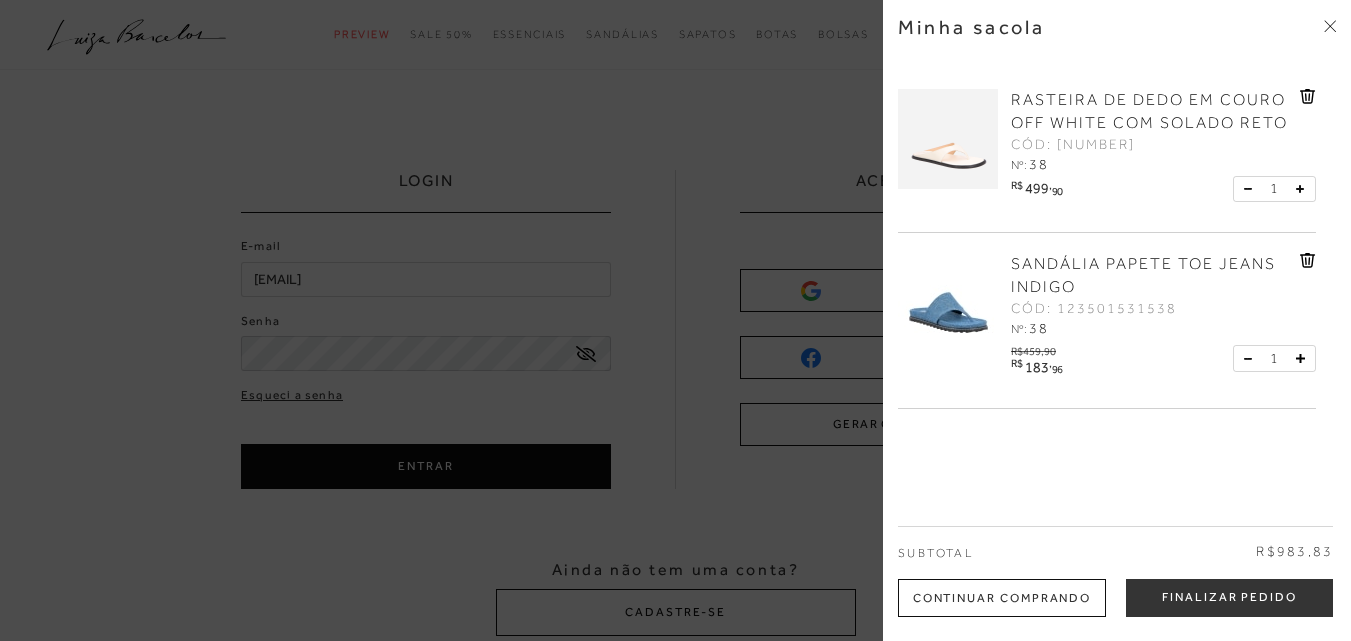 scroll, scrollTop: 186, scrollLeft: 0, axis: vertical 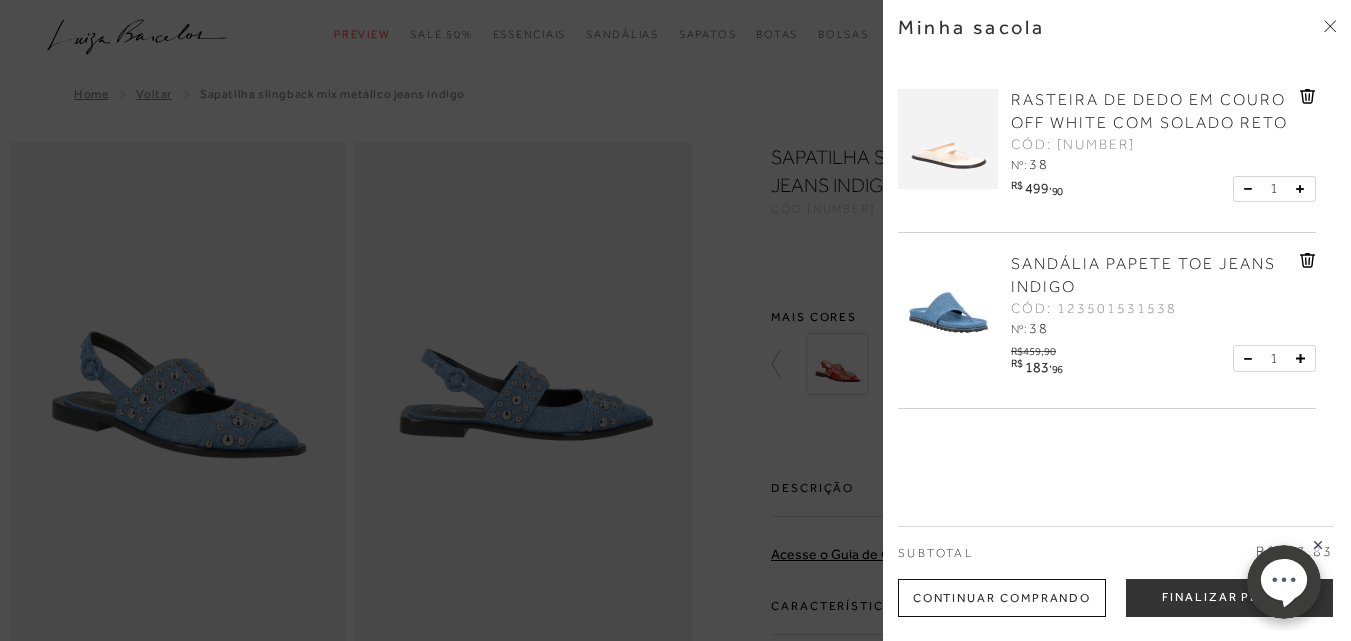 click at bounding box center [675, 320] 